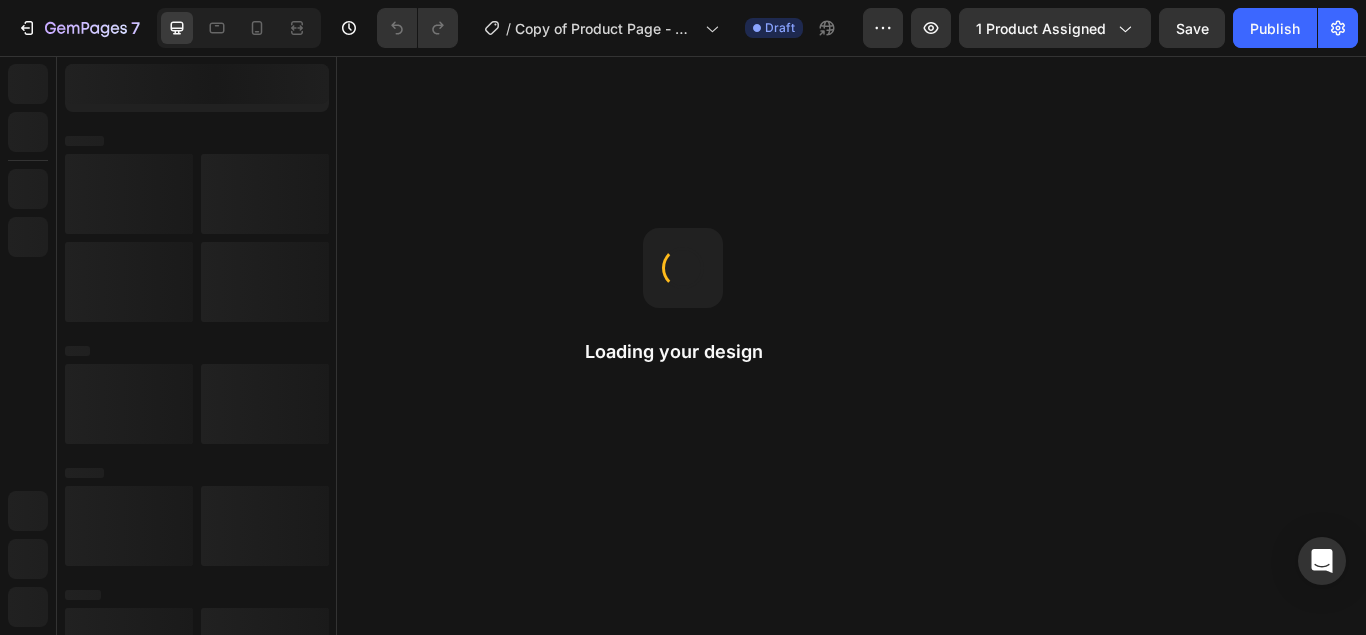 scroll, scrollTop: 0, scrollLeft: 0, axis: both 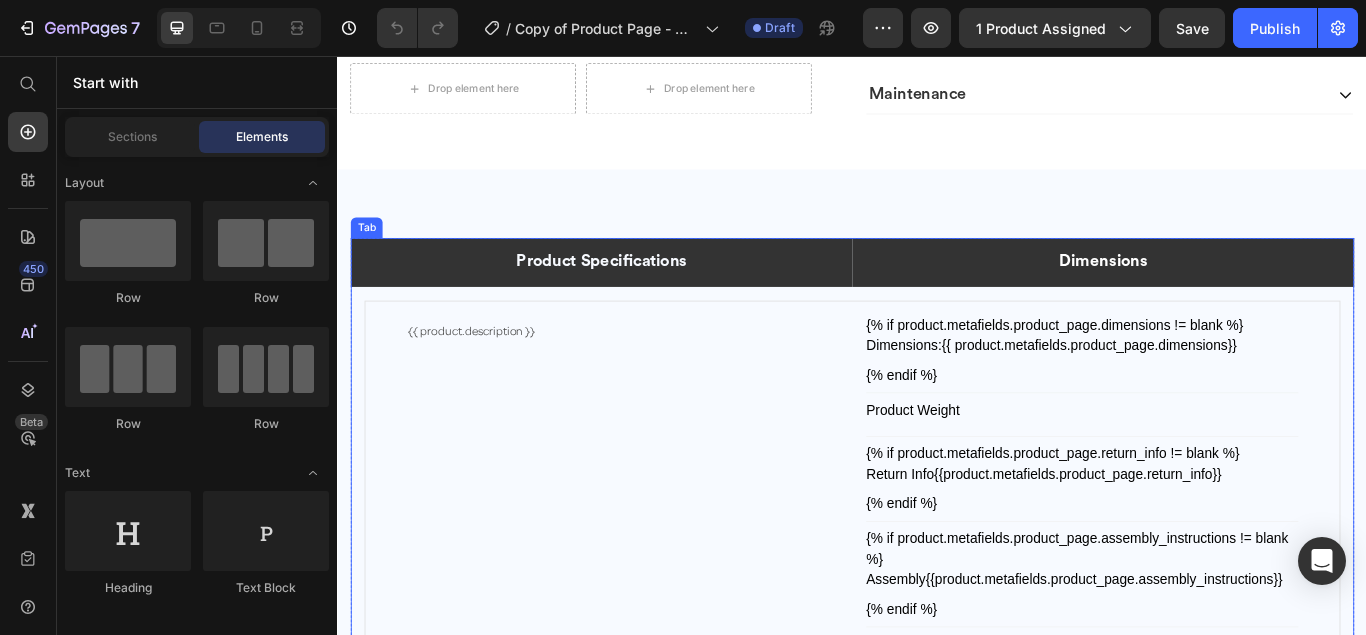 click on "Dimensions" at bounding box center (1229, 296) 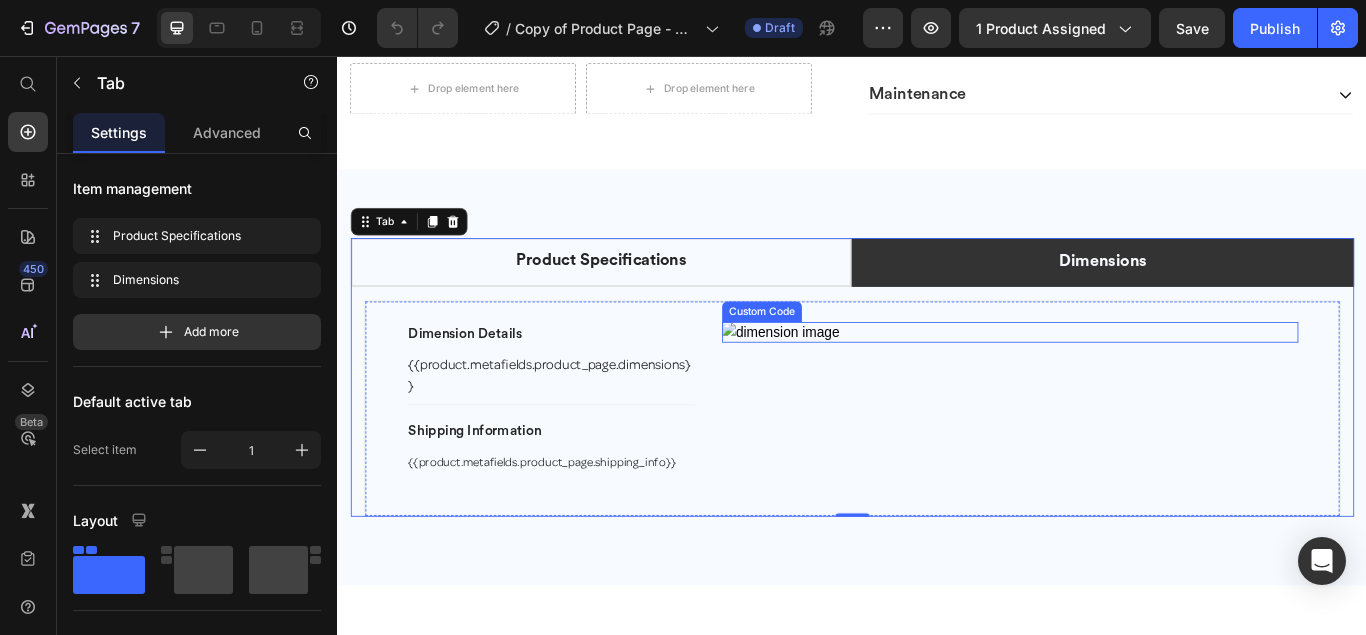 click at bounding box center [1121, 378] 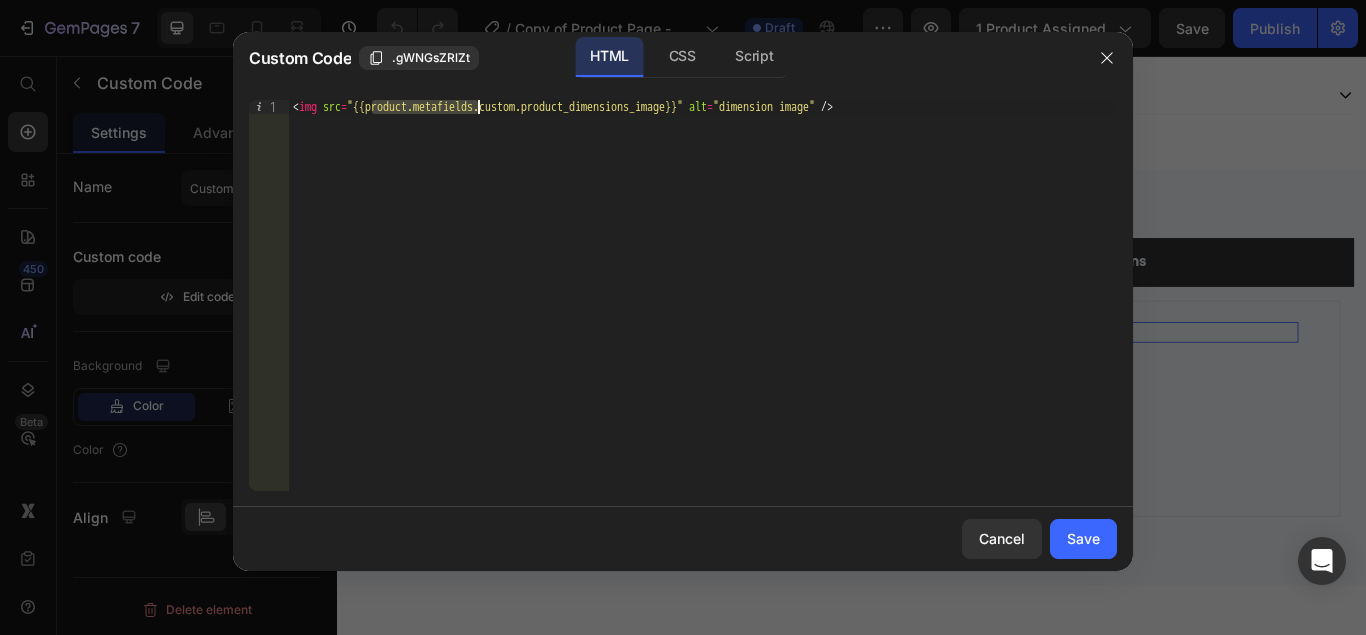 drag, startPoint x: 372, startPoint y: 106, endPoint x: 479, endPoint y: 110, distance: 107.07474 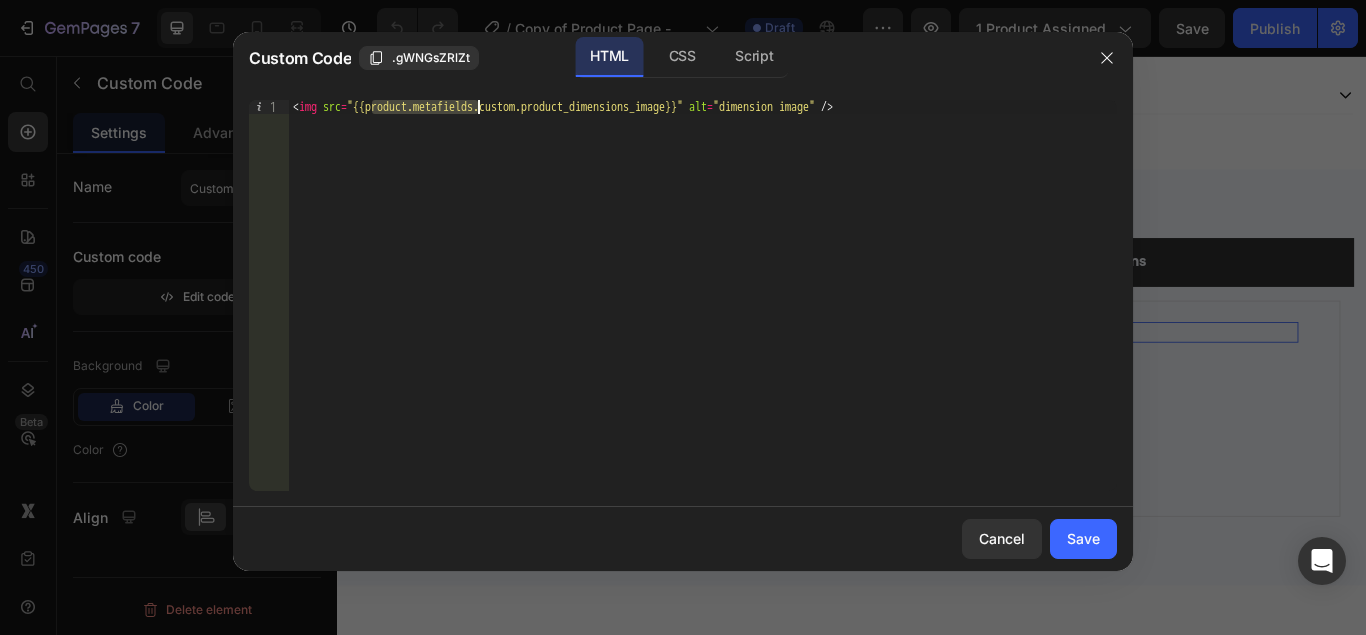 click on "< img   src = "{{product.metafields.custom.product_dimensions_image}}"   alt = "dimension image"   />" at bounding box center (703, 309) 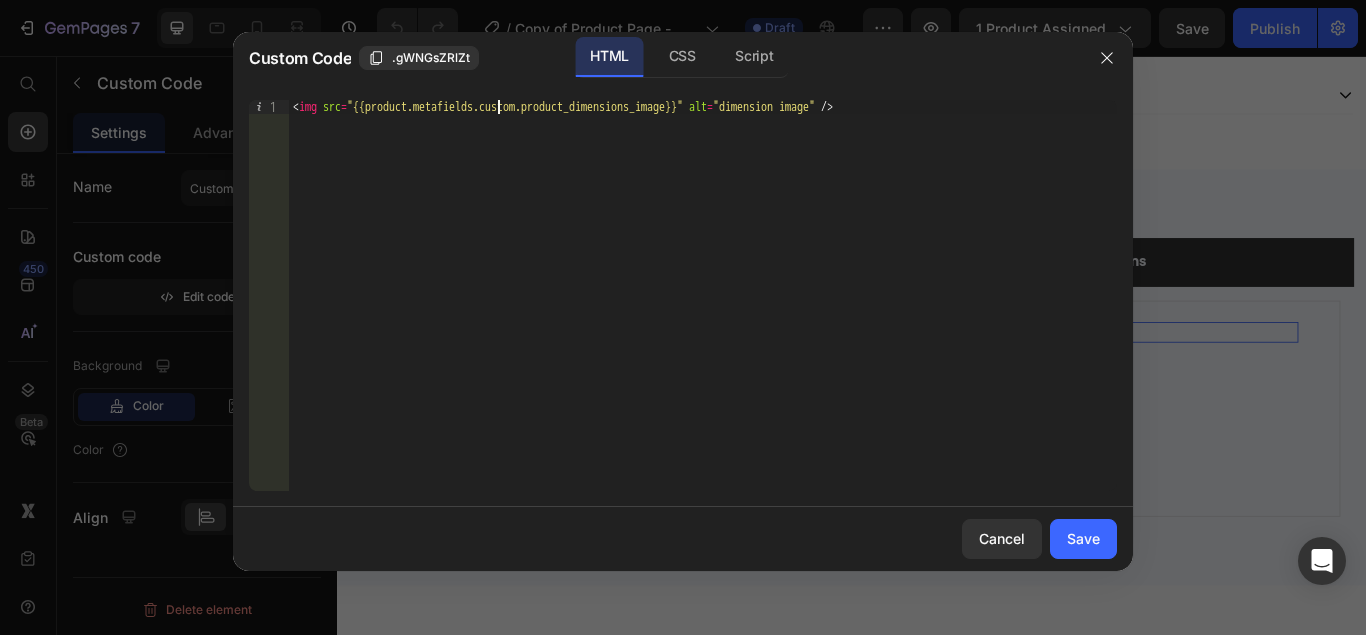 click on "< img   src = "{{product.metafields.custom.product_dimensions_image}}"   alt = "dimension image"   />" at bounding box center [703, 309] 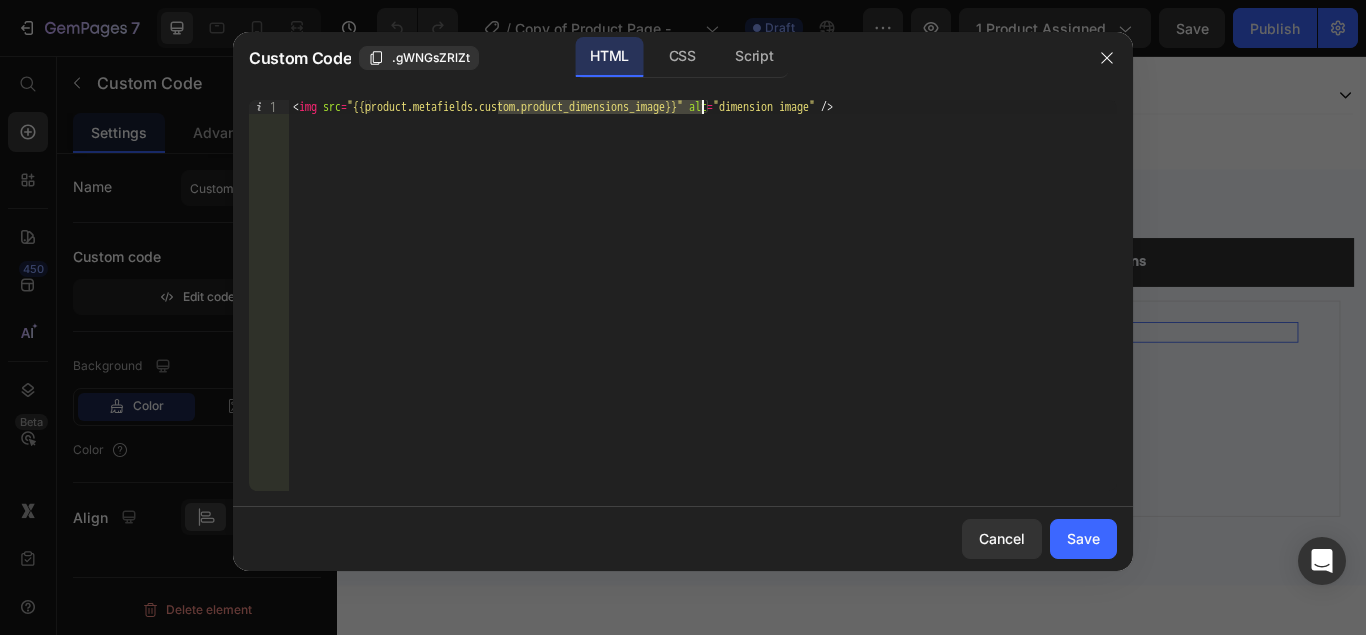 type on "<img src="{{product.metafields.product_page.product_dimensions_image_url}}" alt="dimension image" />" 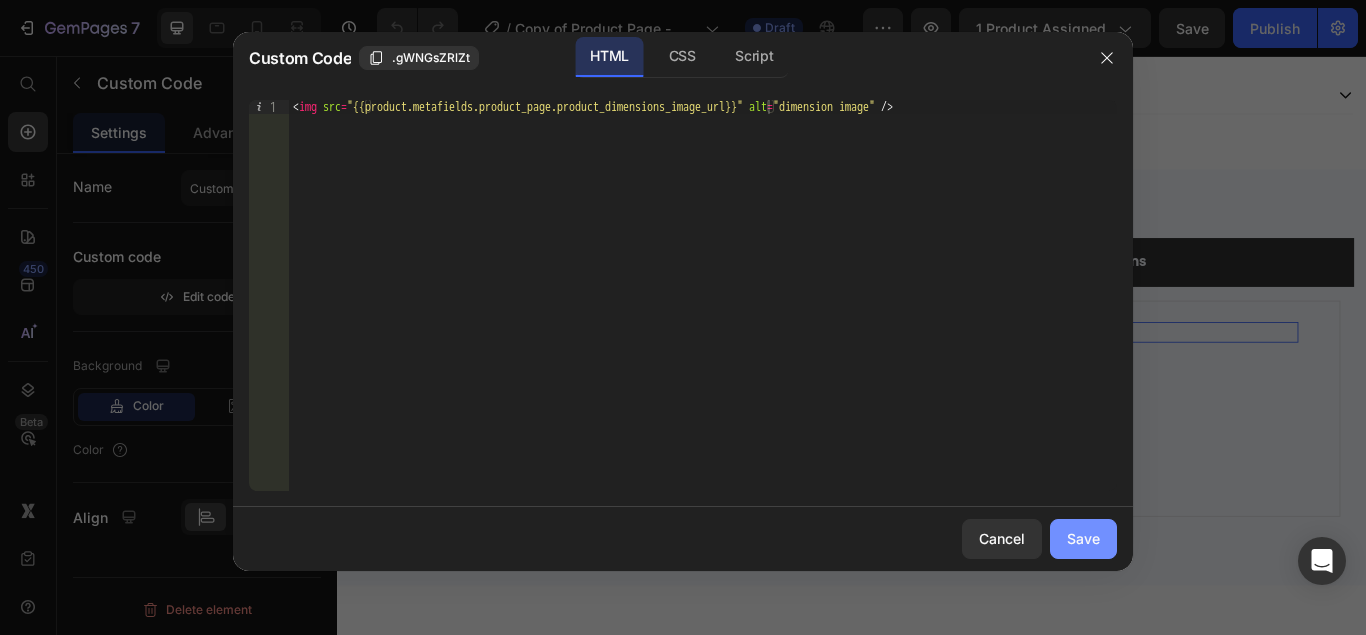 drag, startPoint x: 1081, startPoint y: 535, endPoint x: 869, endPoint y: 559, distance: 213.35417 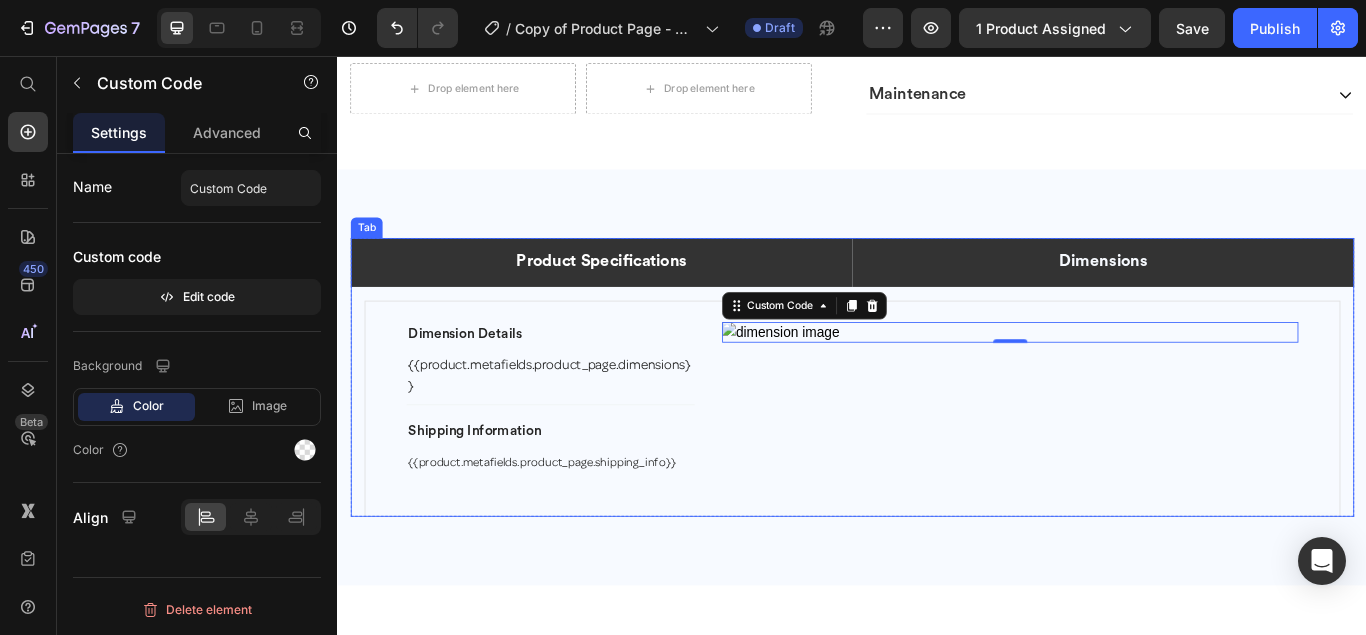 click on "Product Specifications" at bounding box center (644, 296) 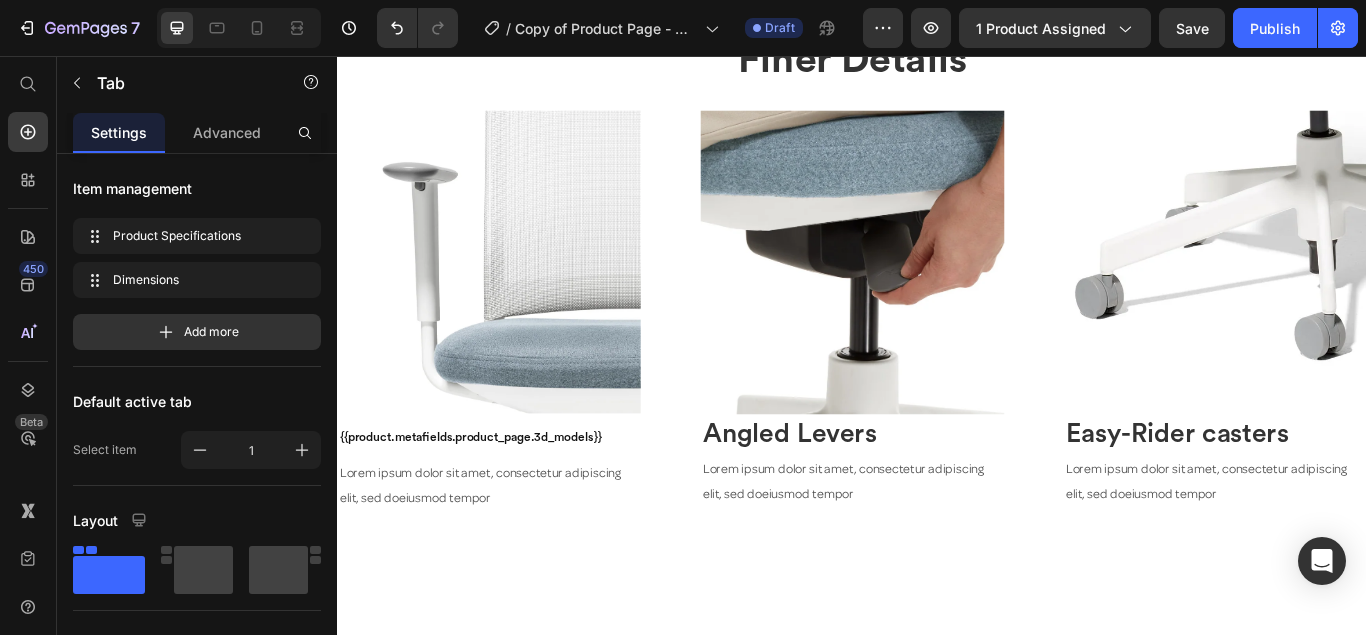 scroll, scrollTop: 10117, scrollLeft: 0, axis: vertical 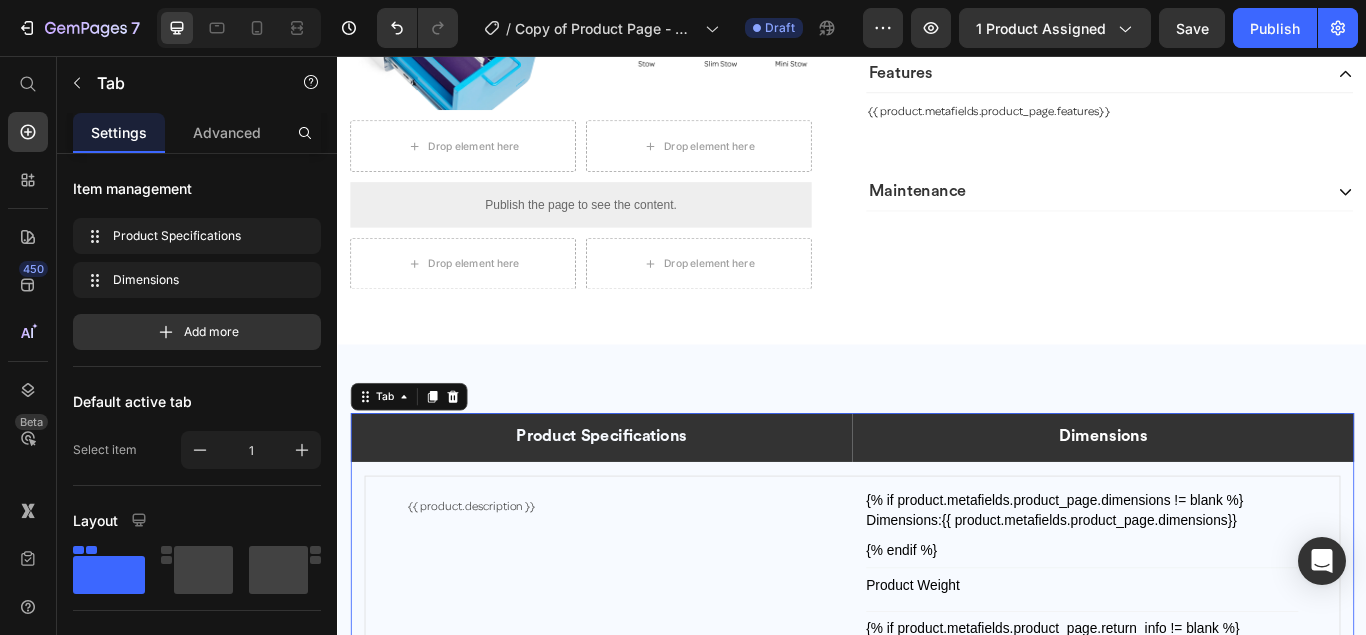 click on "Dimensions" at bounding box center [1229, 500] 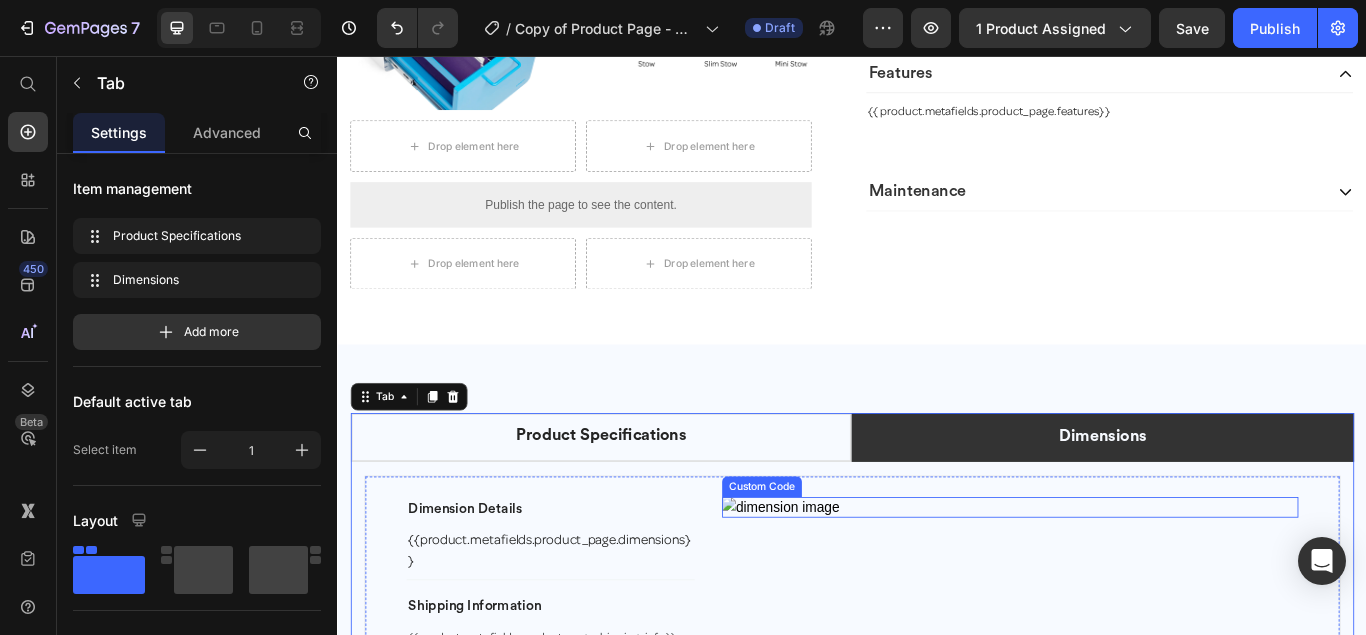 scroll, scrollTop: 10321, scrollLeft: 0, axis: vertical 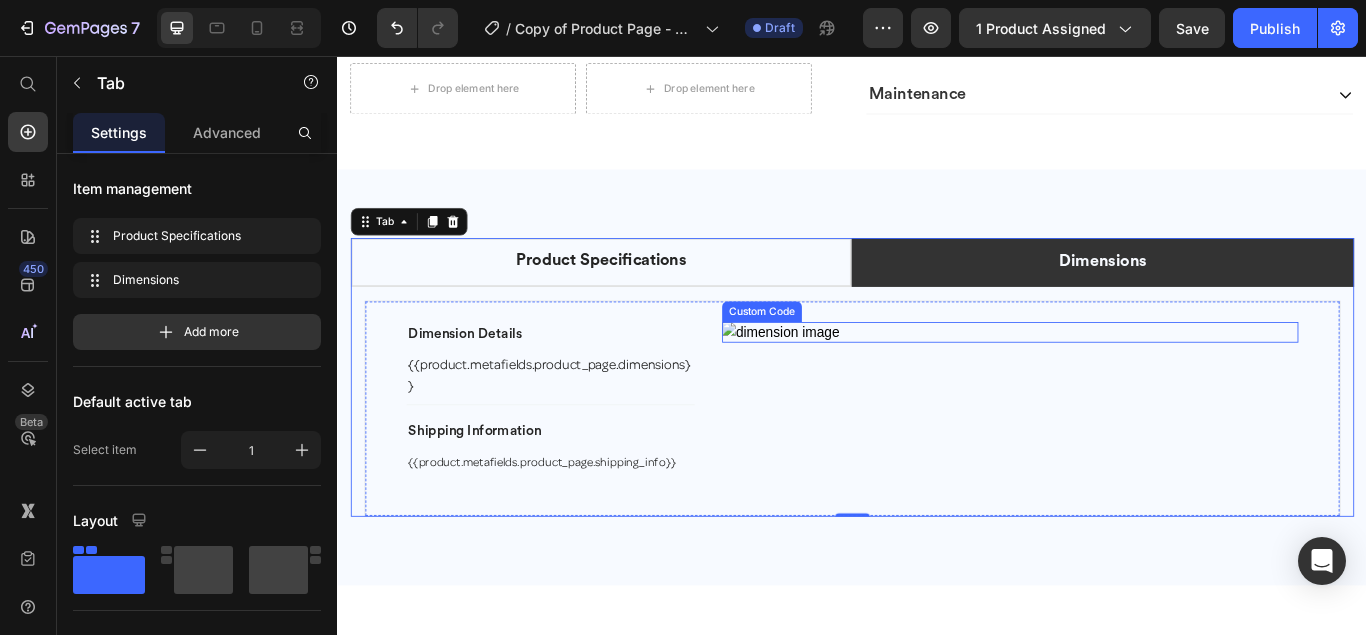 click at bounding box center (1121, 378) 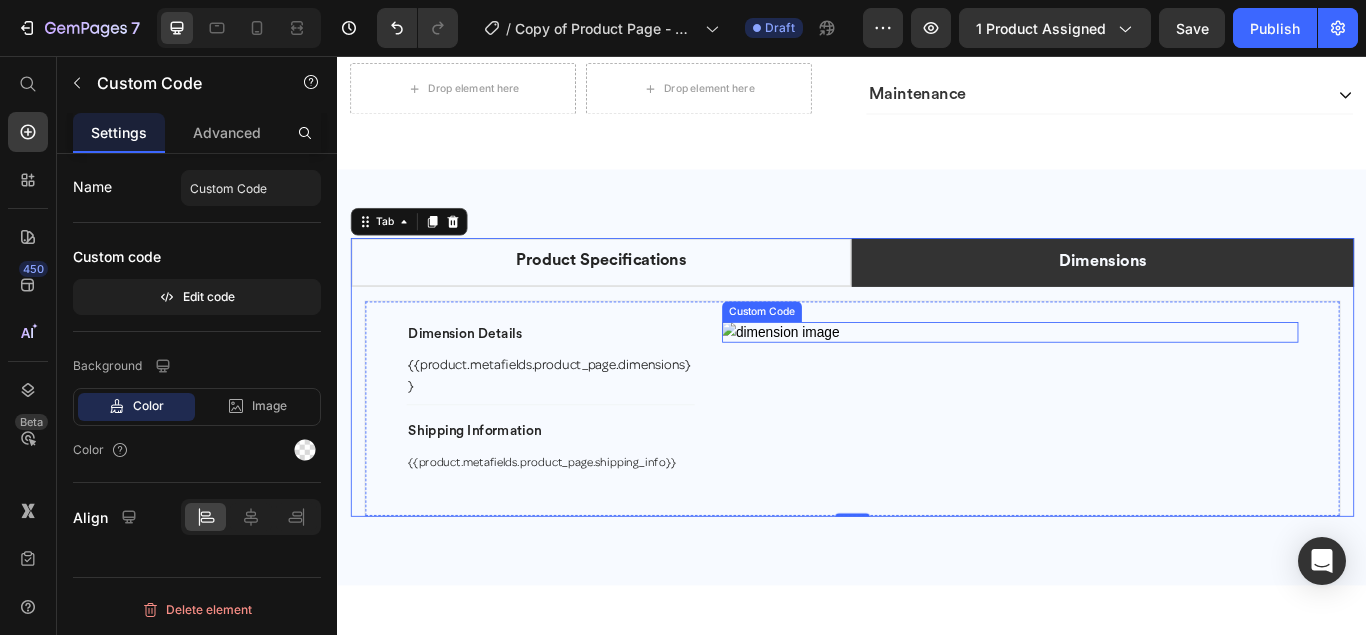 click at bounding box center [1121, 378] 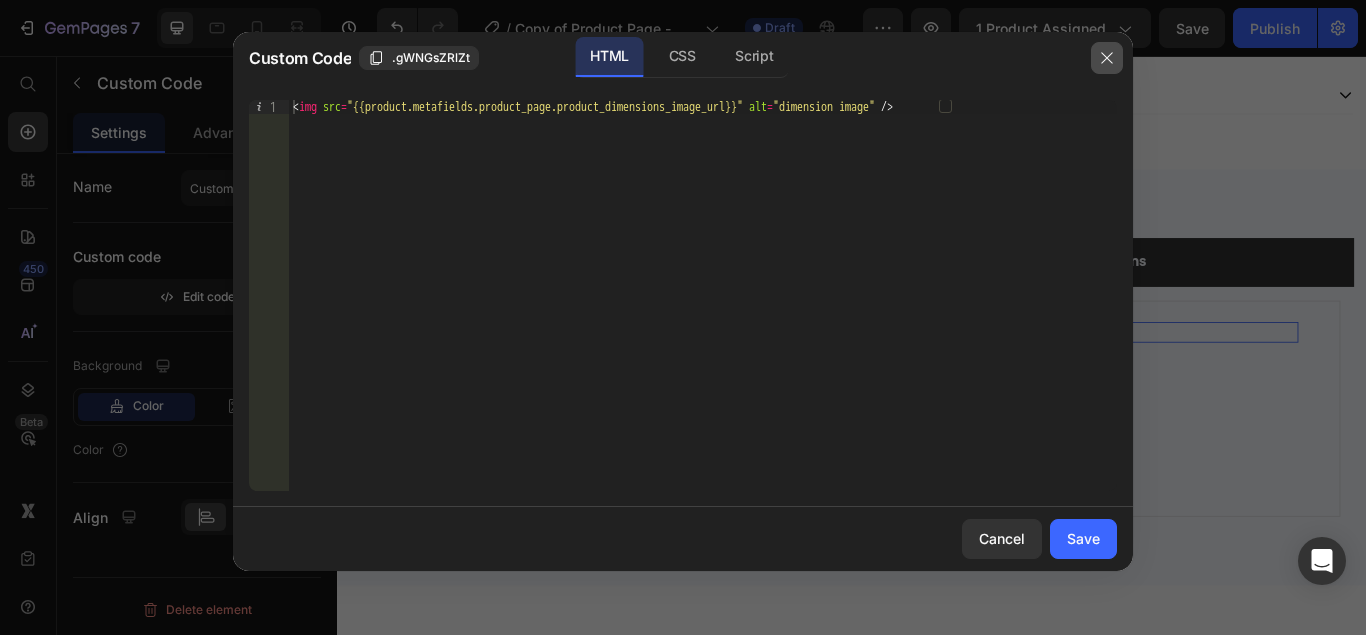click 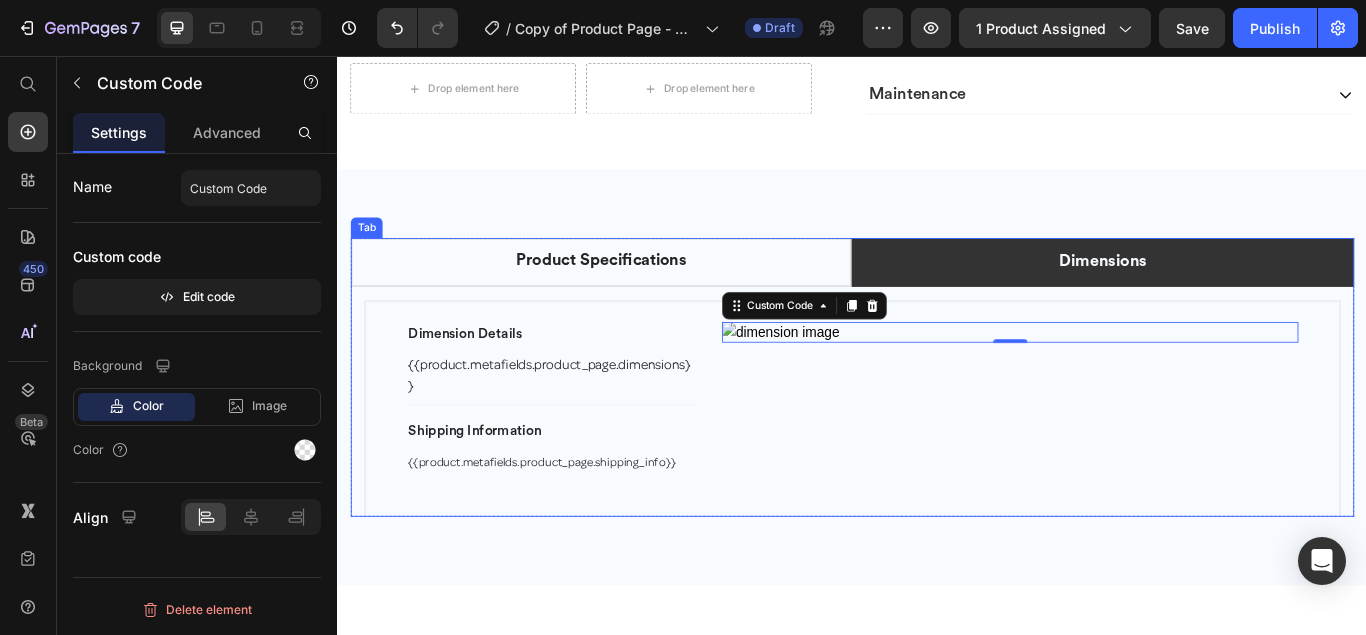 click on "Product Specifications" at bounding box center (644, 295) 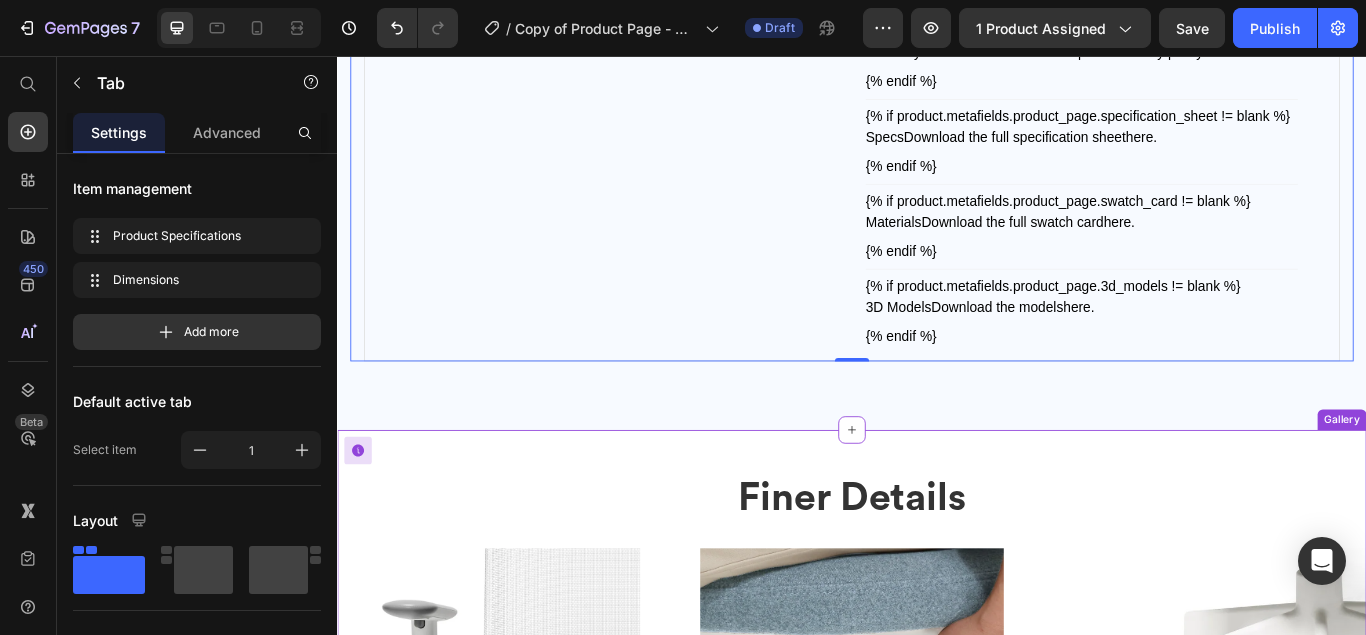 scroll, scrollTop: 10219, scrollLeft: 0, axis: vertical 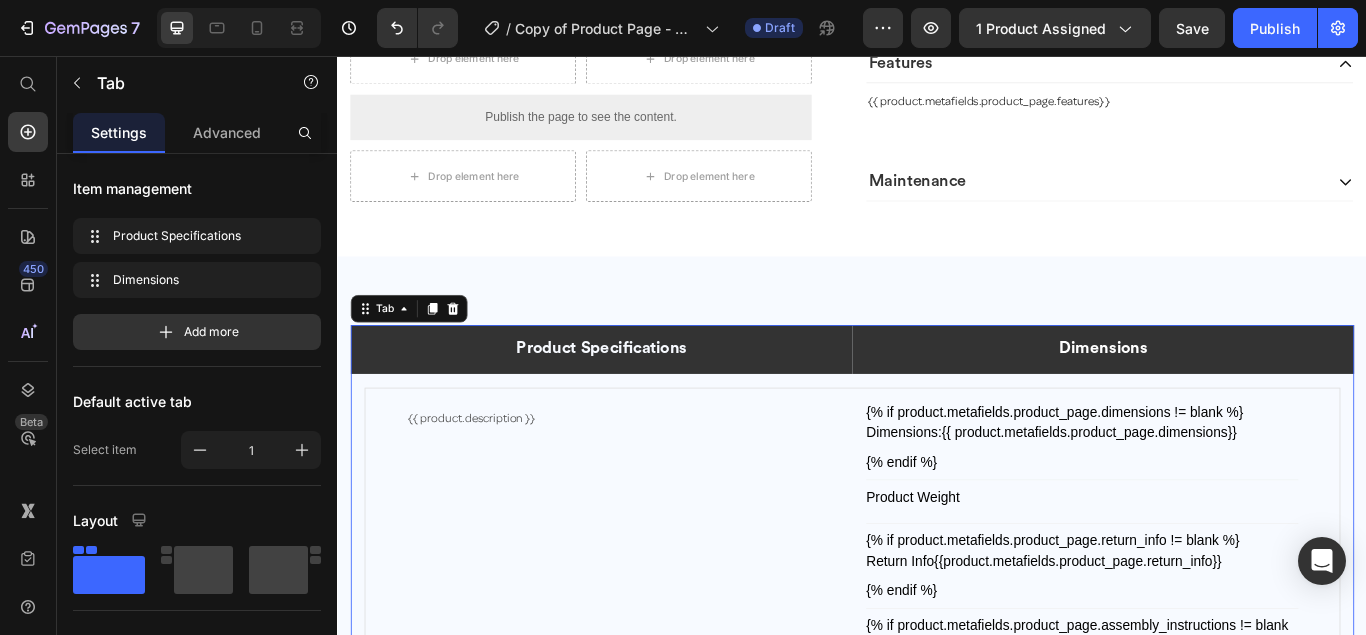 click on "Dimensions" at bounding box center [1229, 398] 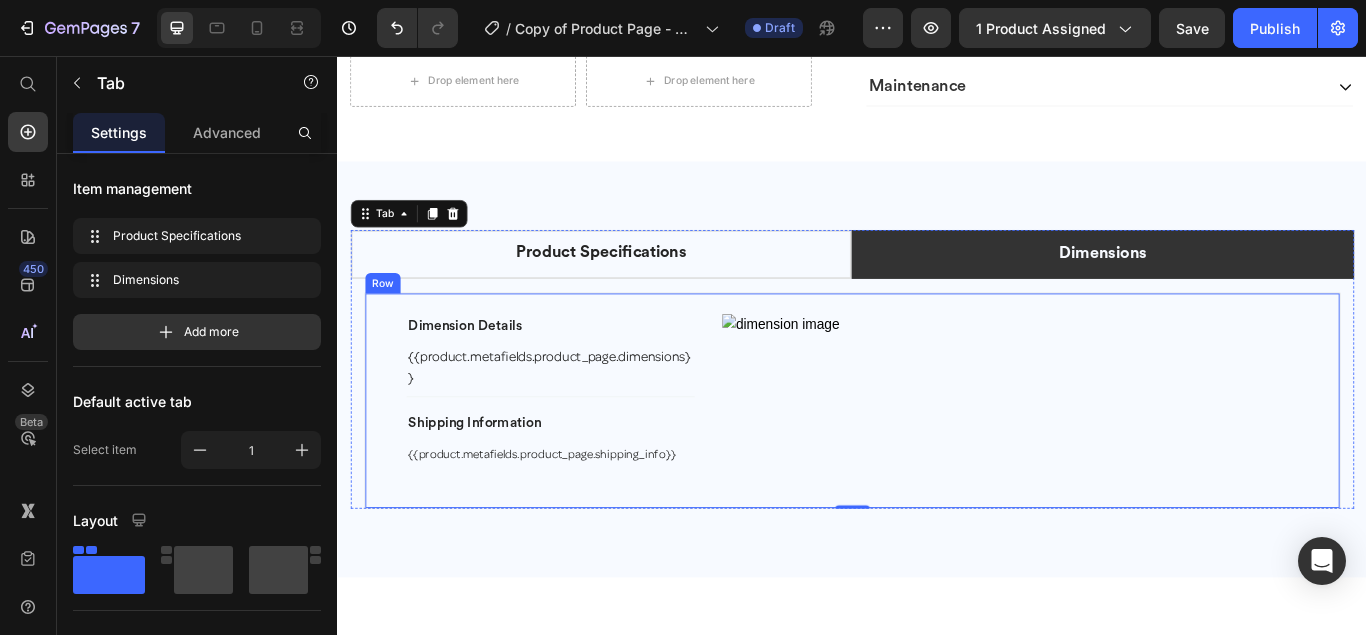 scroll, scrollTop: 10423, scrollLeft: 0, axis: vertical 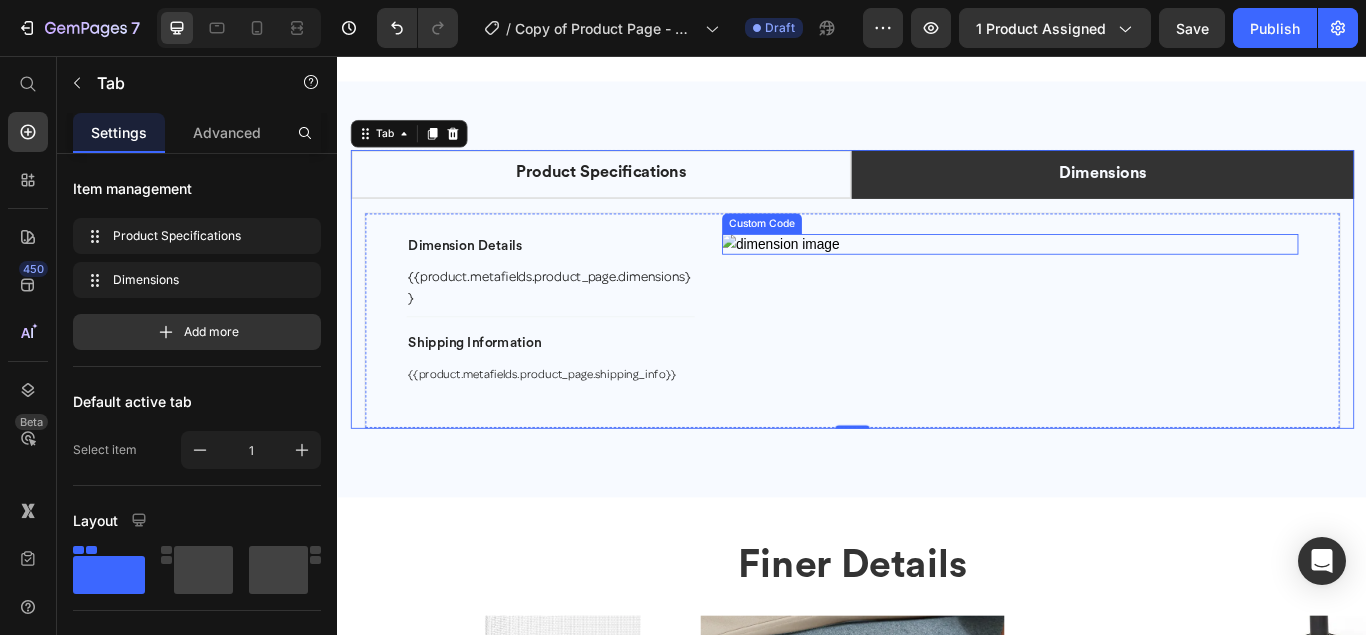 click at bounding box center (1121, 276) 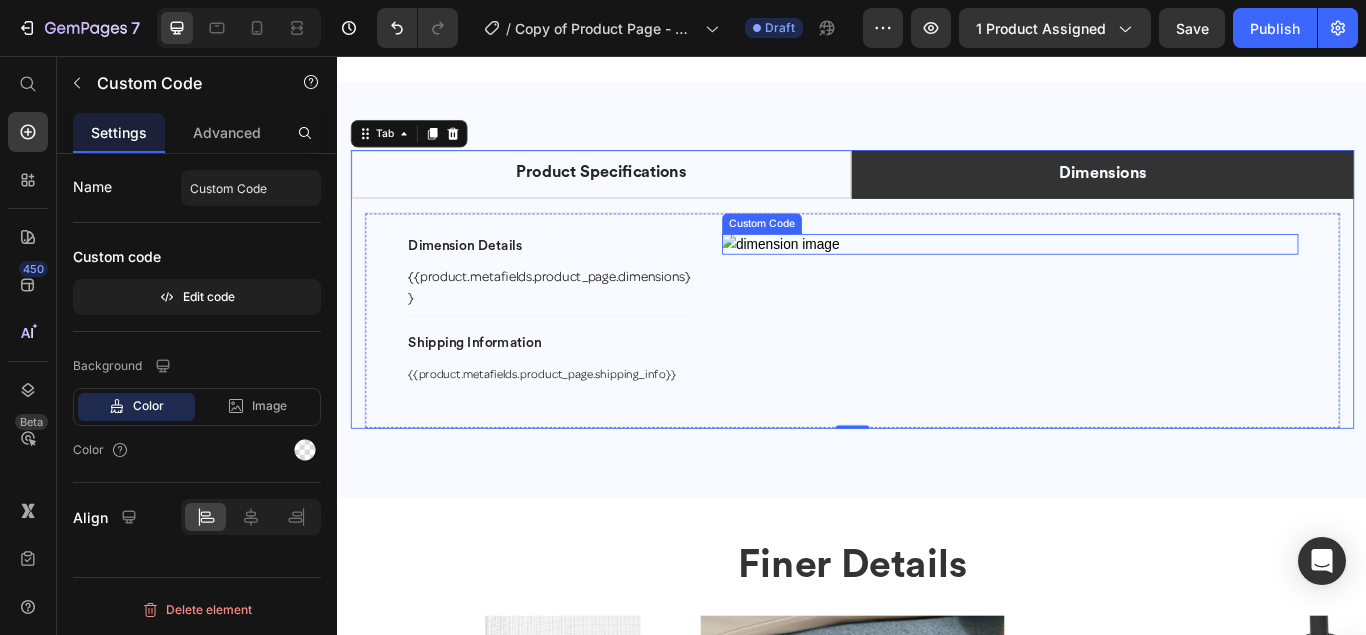 click at bounding box center (1121, 276) 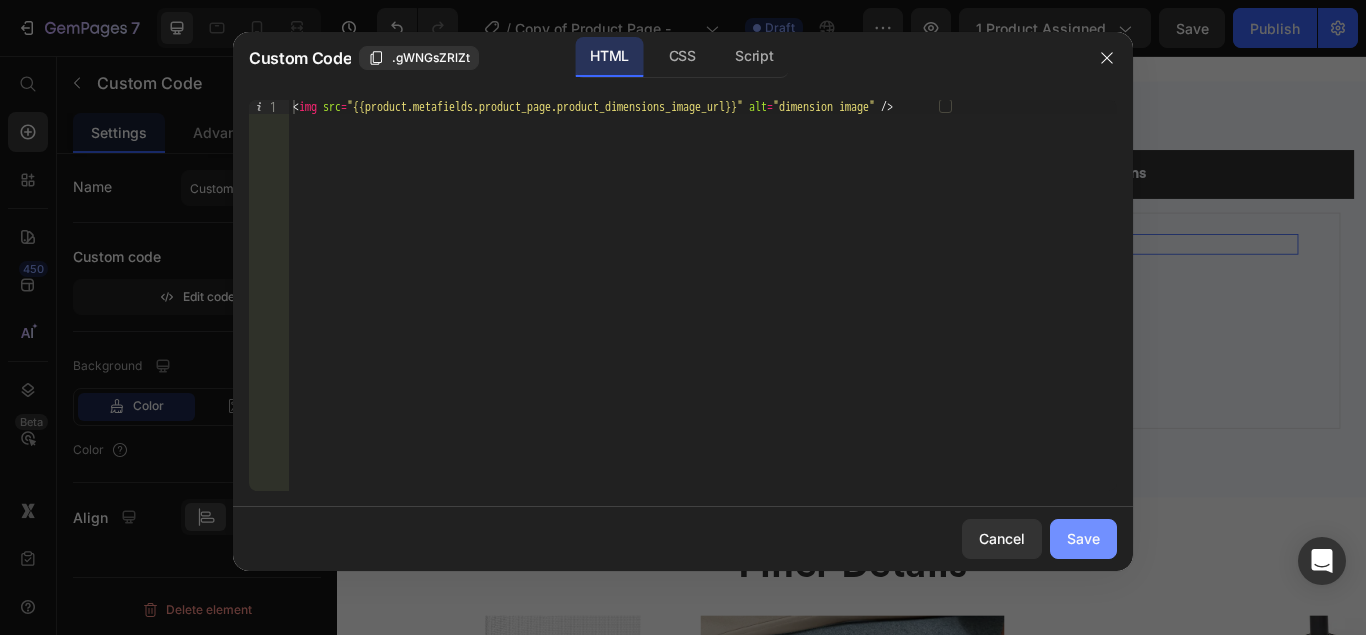 click on "Save" at bounding box center [1083, 538] 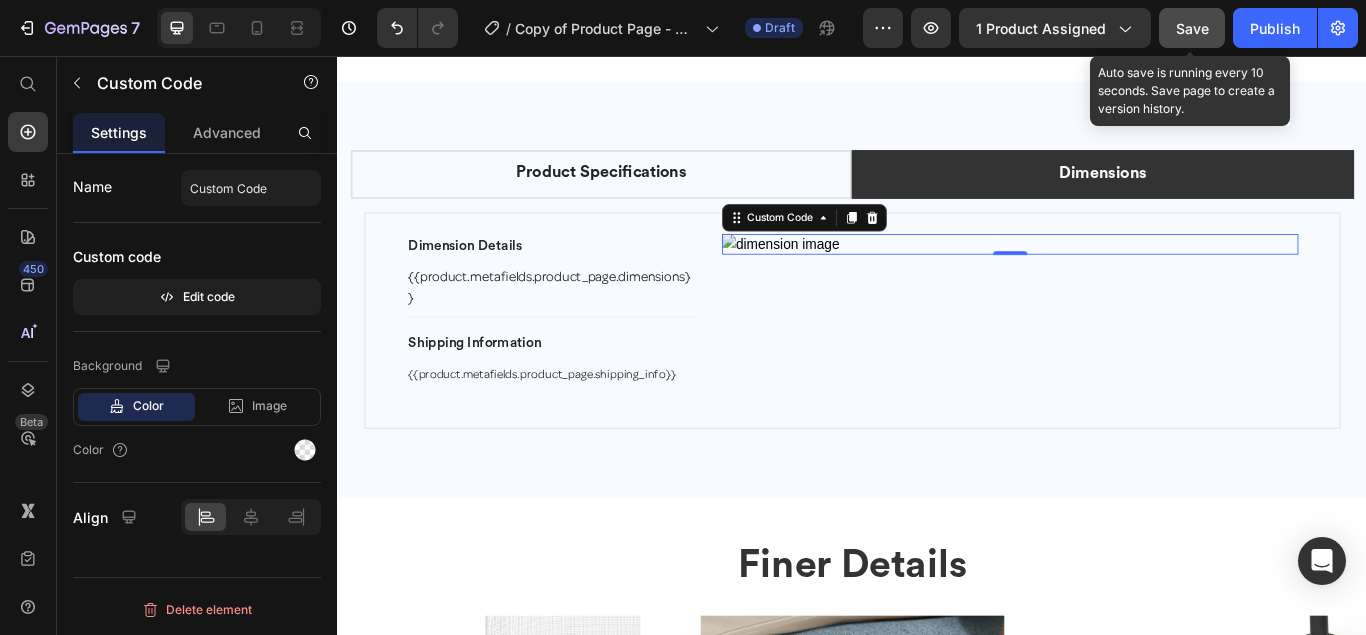 click on "Save" at bounding box center (1192, 28) 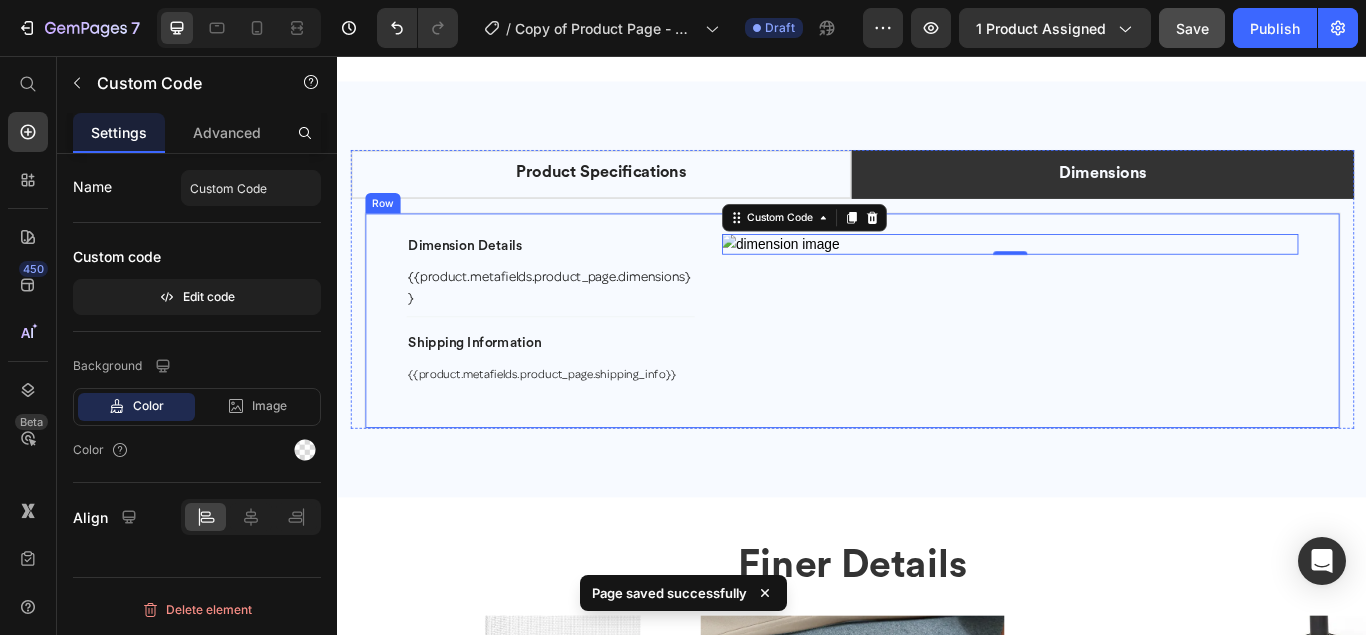 scroll, scrollTop: 10321, scrollLeft: 0, axis: vertical 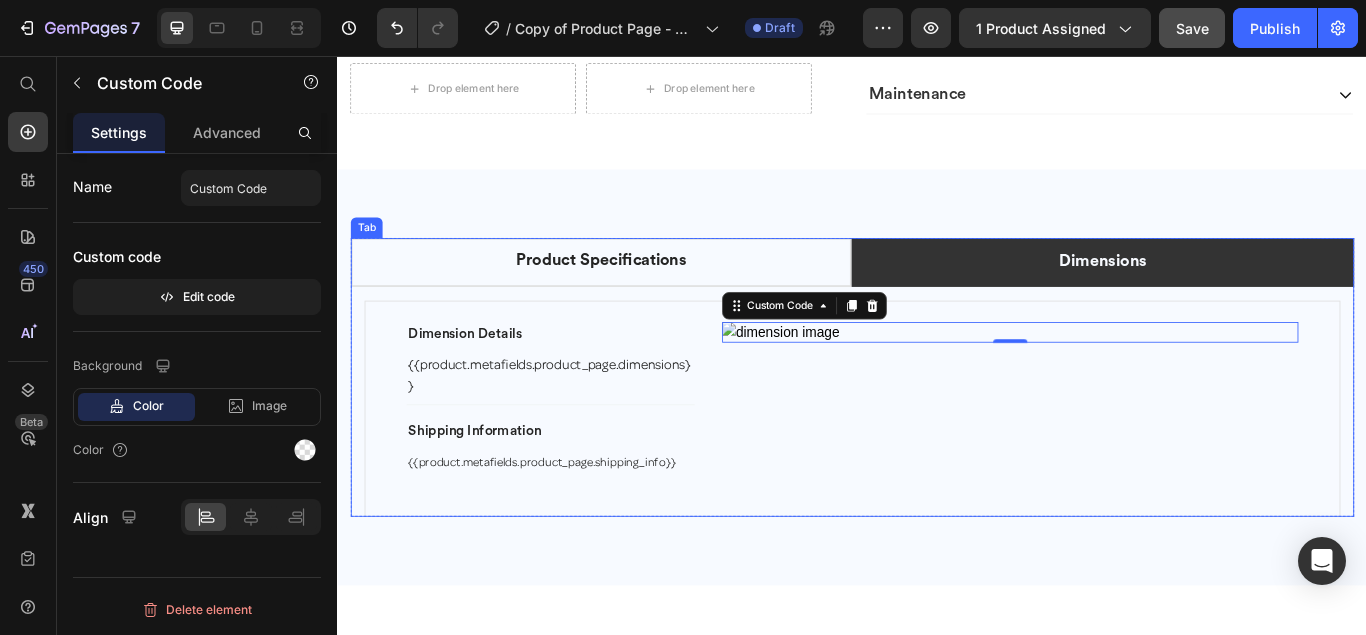 drag, startPoint x: 657, startPoint y: 292, endPoint x: 743, endPoint y: 402, distance: 139.62808 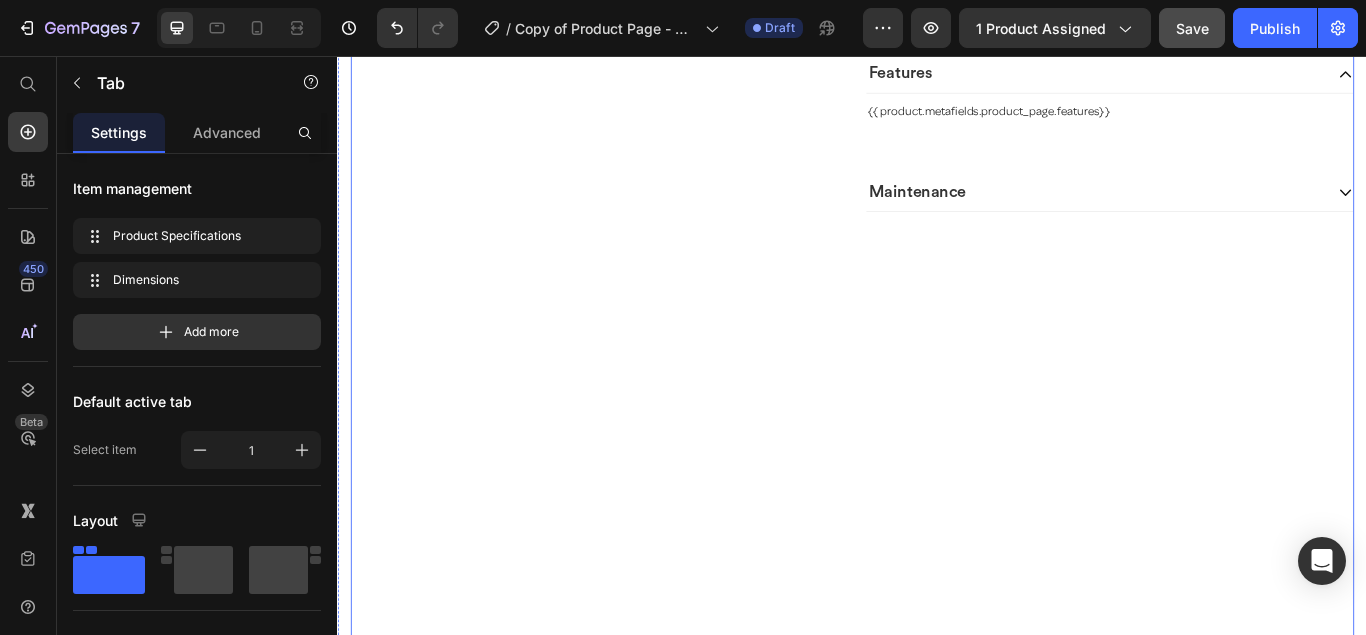 scroll, scrollTop: 5630, scrollLeft: 0, axis: vertical 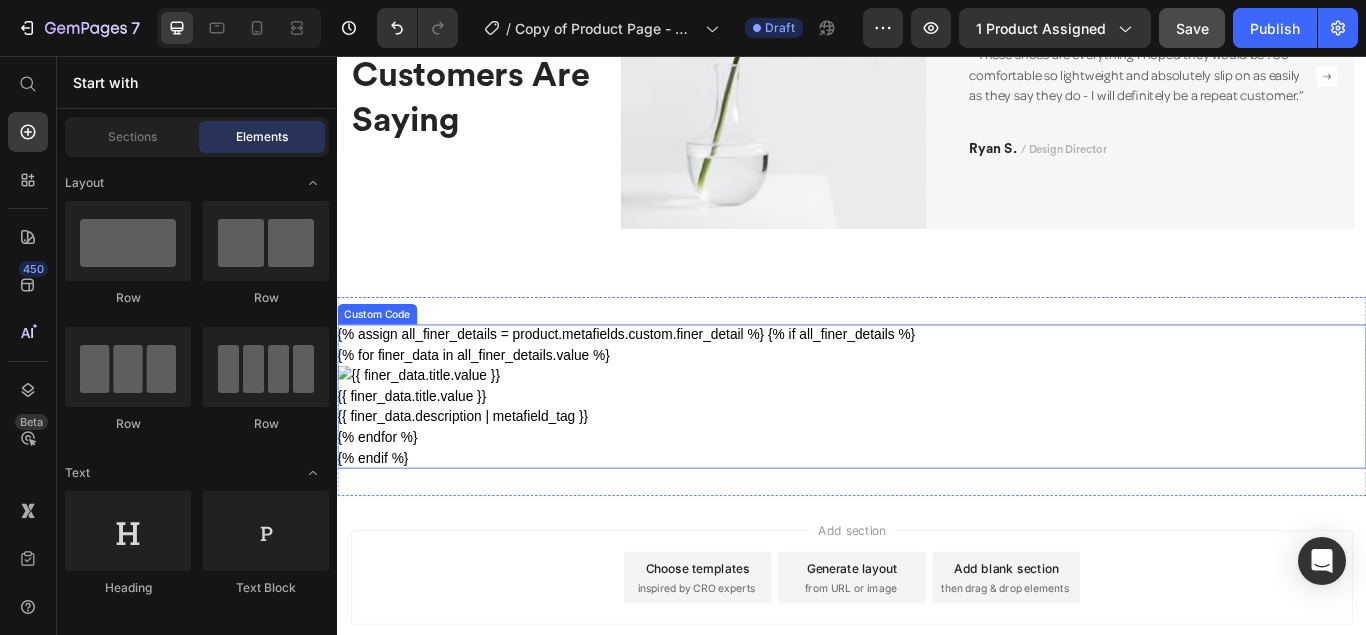 click at bounding box center (437, 429) 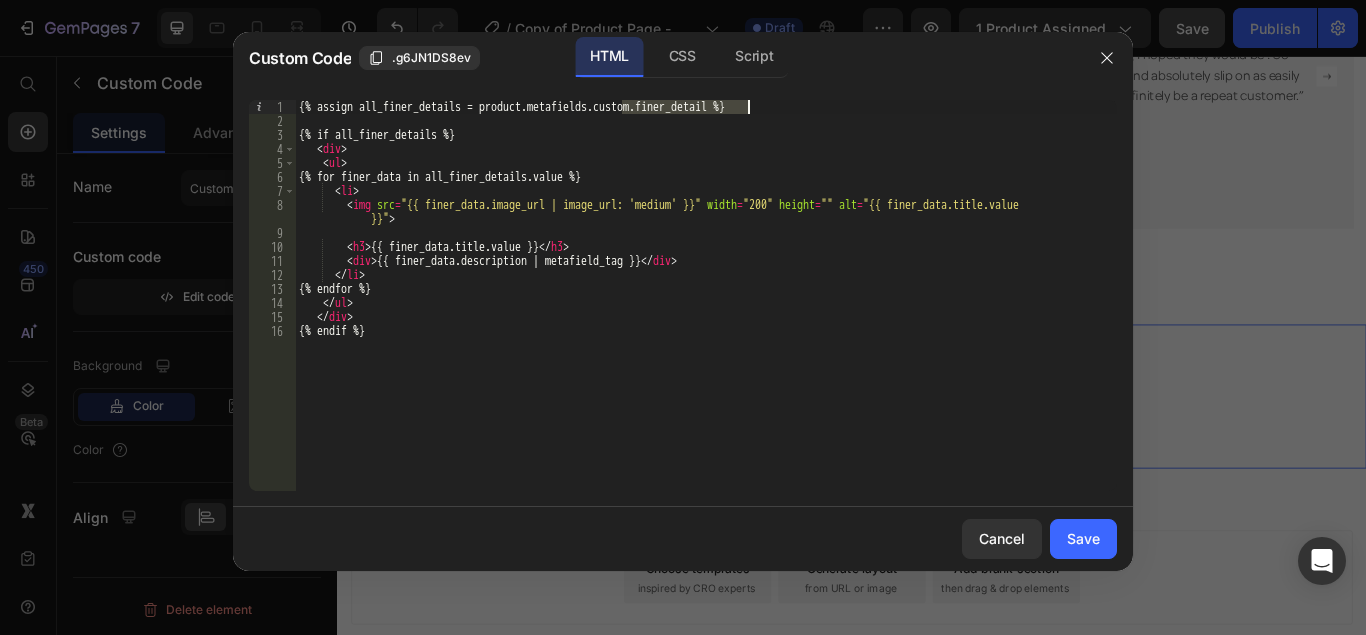 drag, startPoint x: 622, startPoint y: 109, endPoint x: 748, endPoint y: 106, distance: 126.035706 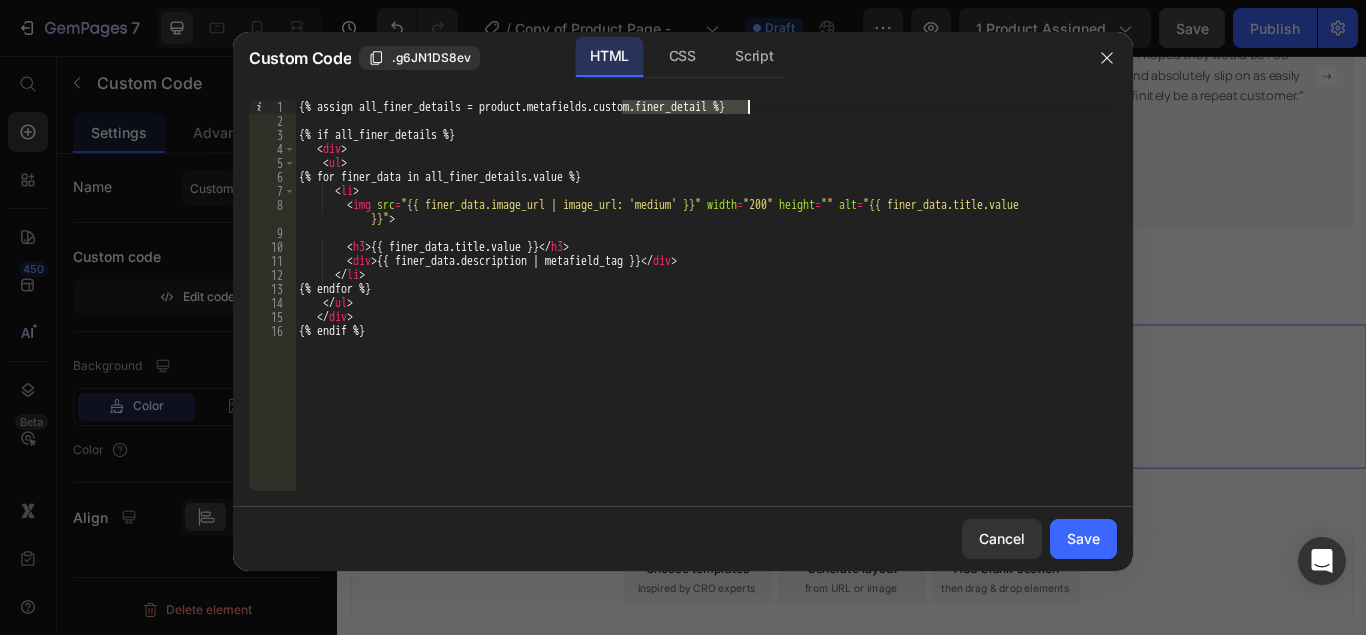 paste on "product_page" 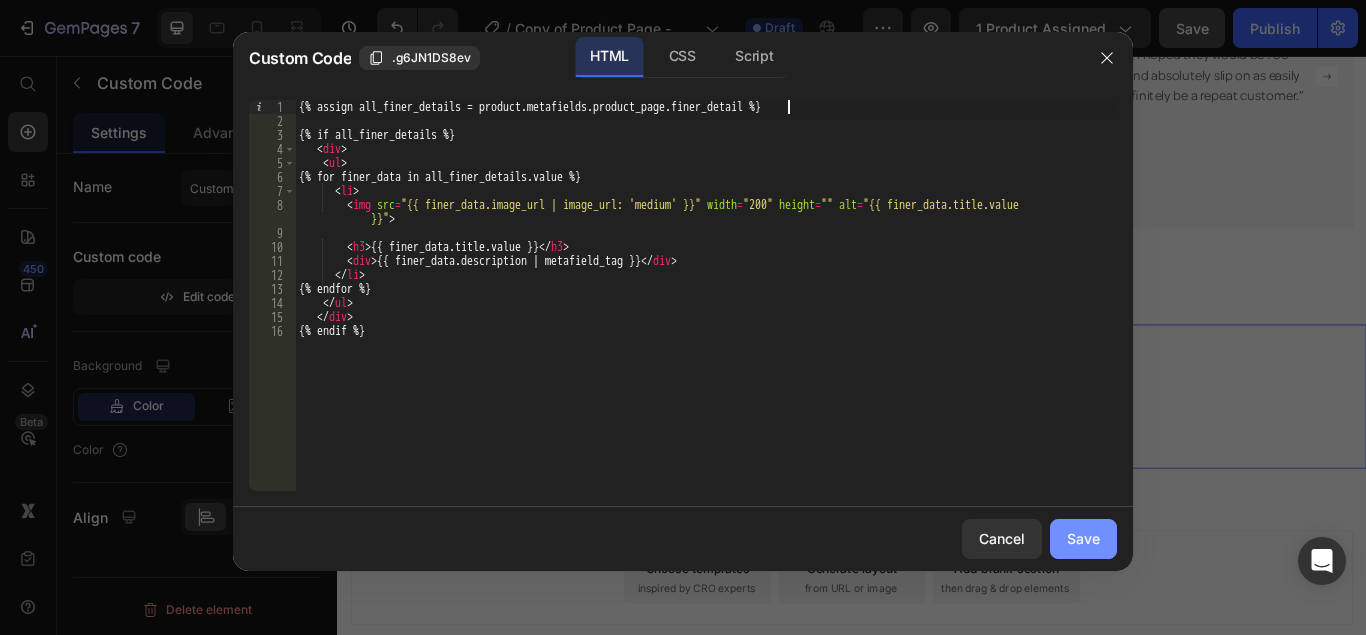 click on "Save" at bounding box center (1083, 538) 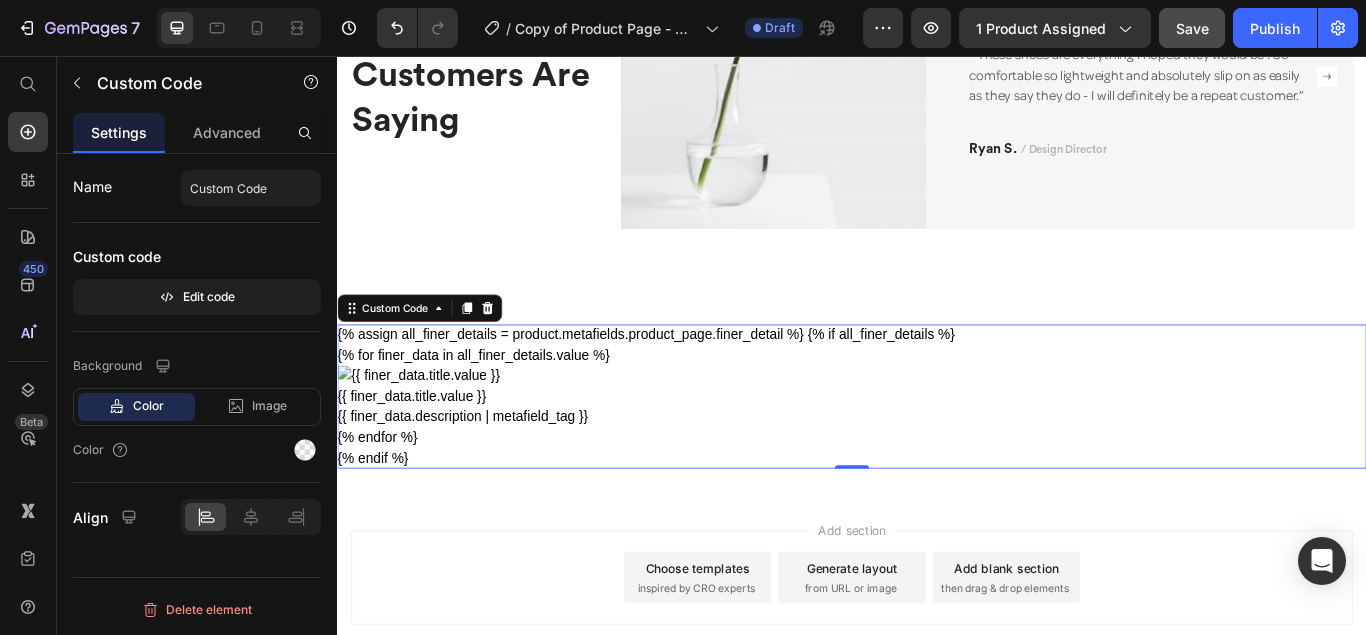 scroll, scrollTop: 13846, scrollLeft: 0, axis: vertical 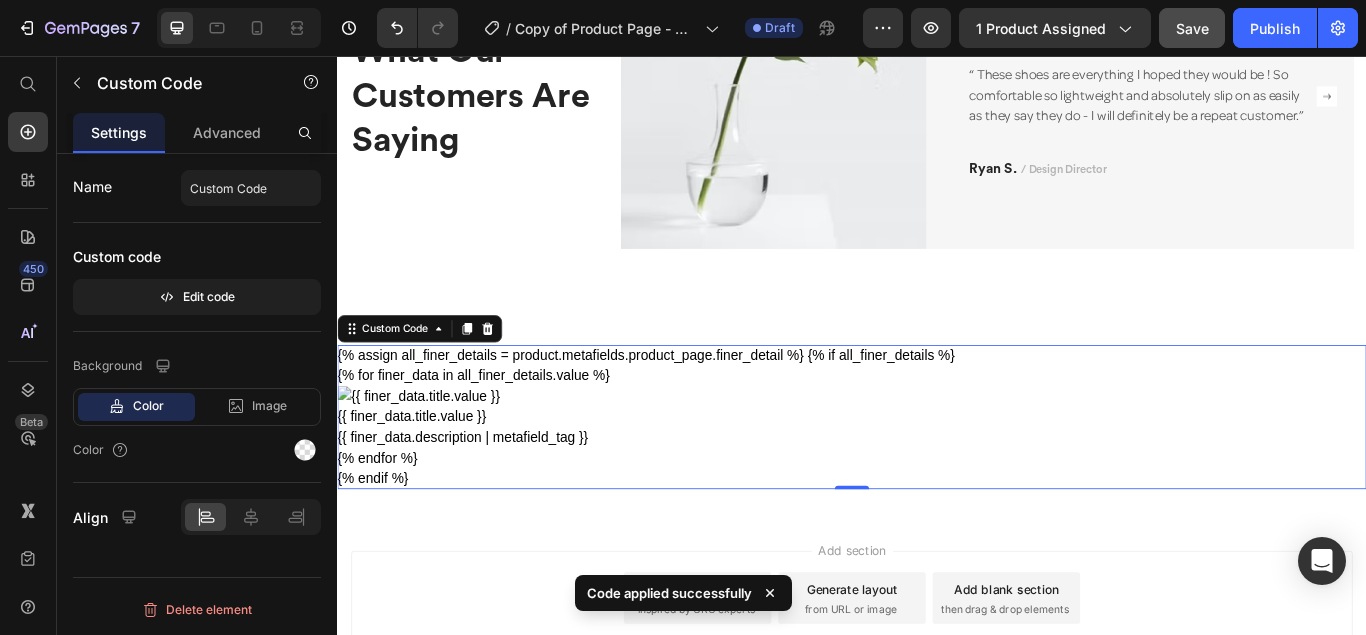 click on "{% for finer_data in all_finer_details.value %}
{{ finer_data.title.value }}
{{ finer_data.description | metafield_tag }}
{% endfor %}" at bounding box center (937, 477) 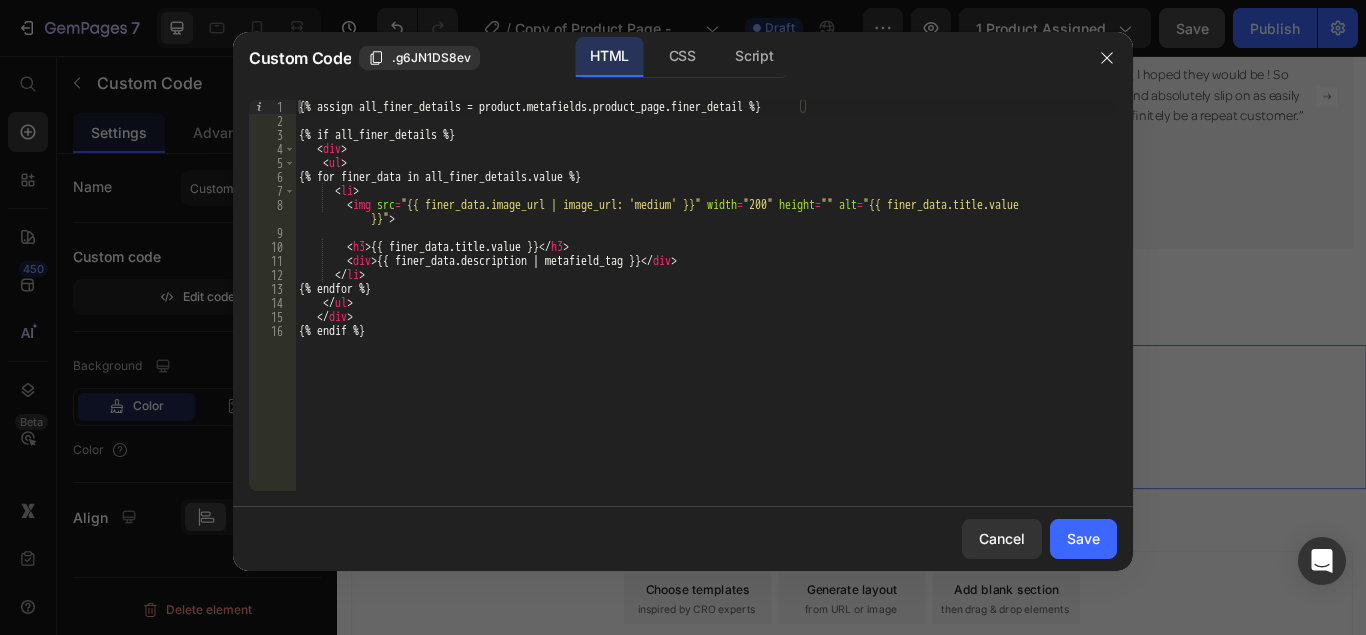 click on "{% assign all_finer_details = product.metafields.product_page.finer_detail %}      {% if all_finer_details %}     < div >      < ul >     {% for finer_data in all_finer_details.value %}         < li >           < img   src = "{{ finer_data.image_url | image_url: 'medium' }}"   width = "200"   height = ""   alt = "{{ finer_data.title.value               }}" >           < h3 > {{ finer_data.title.value }} </ h3 >           < div > {{ finer_data.description | metafield_tag }} </ div >         </ li >     {% endfor %}      </ ul >     </ div >   {% endif %}" at bounding box center (706, 309) 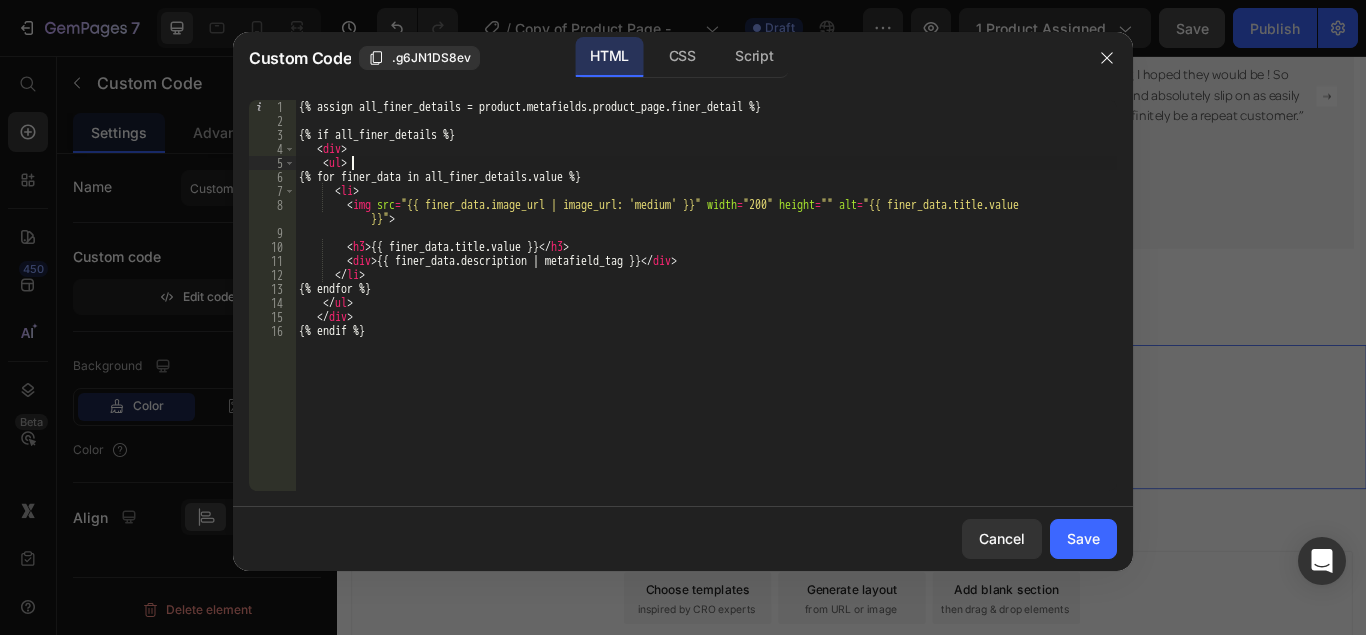click on "{% assign all_finer_details = product.metafields.product_page.finer_detail %}      {% if all_finer_details %}     < div >      < ul >     {% for finer_data in all_finer_details.value %}         < li >           < img   src = "{{ finer_data.image_url | image_url: 'medium' }}"   width = "200"   height = ""   alt = "{{ finer_data.title.value               }}" >           < h3 > {{ finer_data.title.value }} </ h3 >           < div > {{ finer_data.description | metafield_tag }} </ div >         </ li >     {% endfor %}      </ ul >     </ div >   {% endif %}" at bounding box center (706, 309) 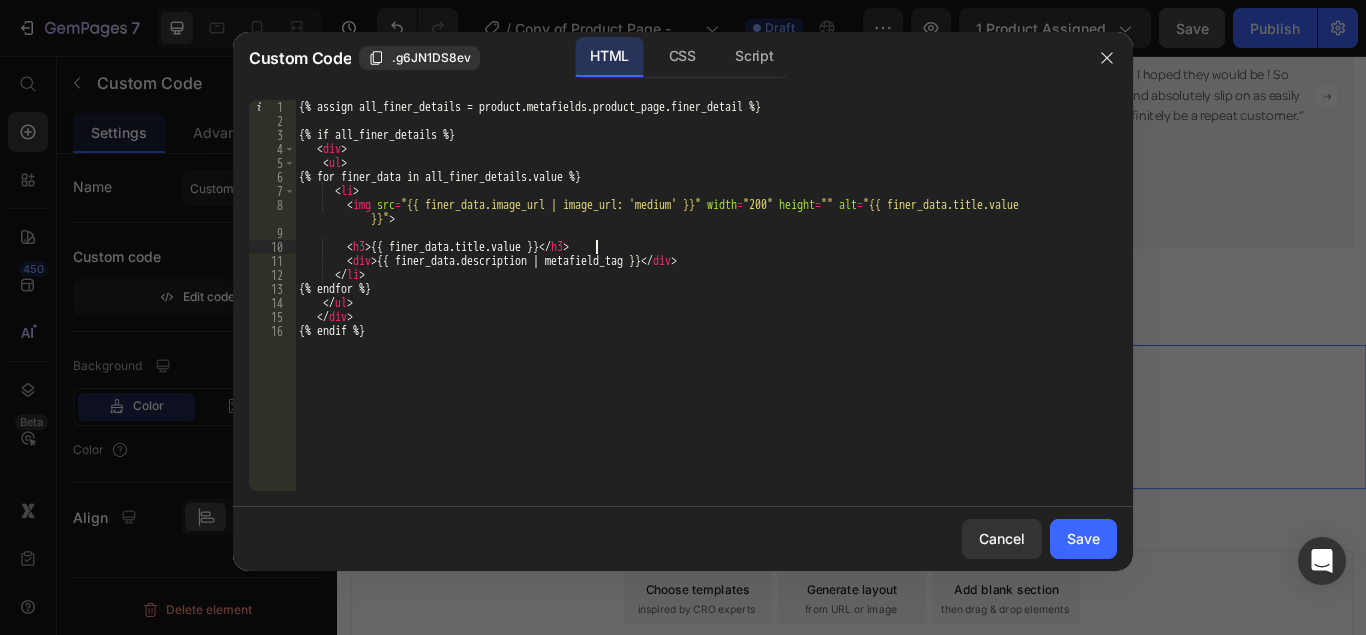 click on "{% assign all_finer_details = product.metafields.product_page.finer_detail %}      {% if all_finer_details %}     < div >      < ul >     {% for finer_data in all_finer_details.value %}         < li >           < img   src = "{{ finer_data.image_url | image_url: 'medium' }}"   width = "200"   height = ""   alt = "{{ finer_data.title.value               }}" >           < h3 > {{ finer_data.title.value }} </ h3 >           < div > {{ finer_data.description | metafield_tag }} </ div >         </ li >     {% endfor %}      </ ul >     </ div >   {% endif %}" at bounding box center (706, 309) 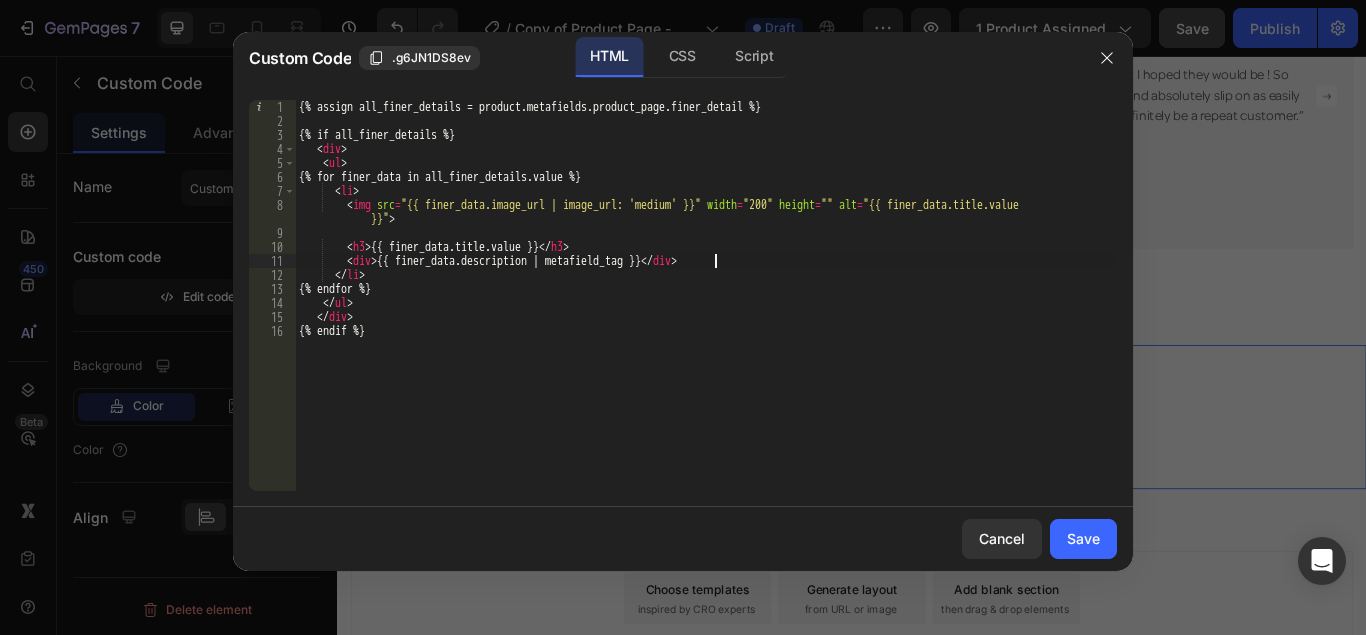 drag, startPoint x: 716, startPoint y: 257, endPoint x: 716, endPoint y: 269, distance: 12 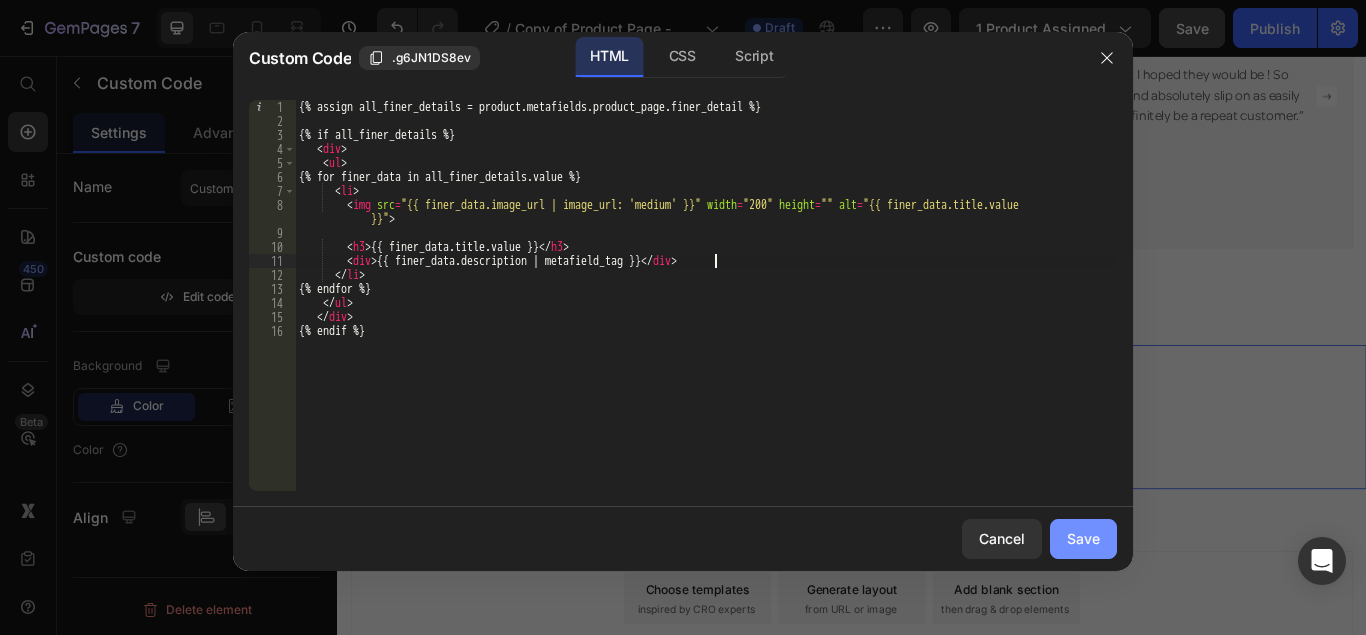 click on "Save" 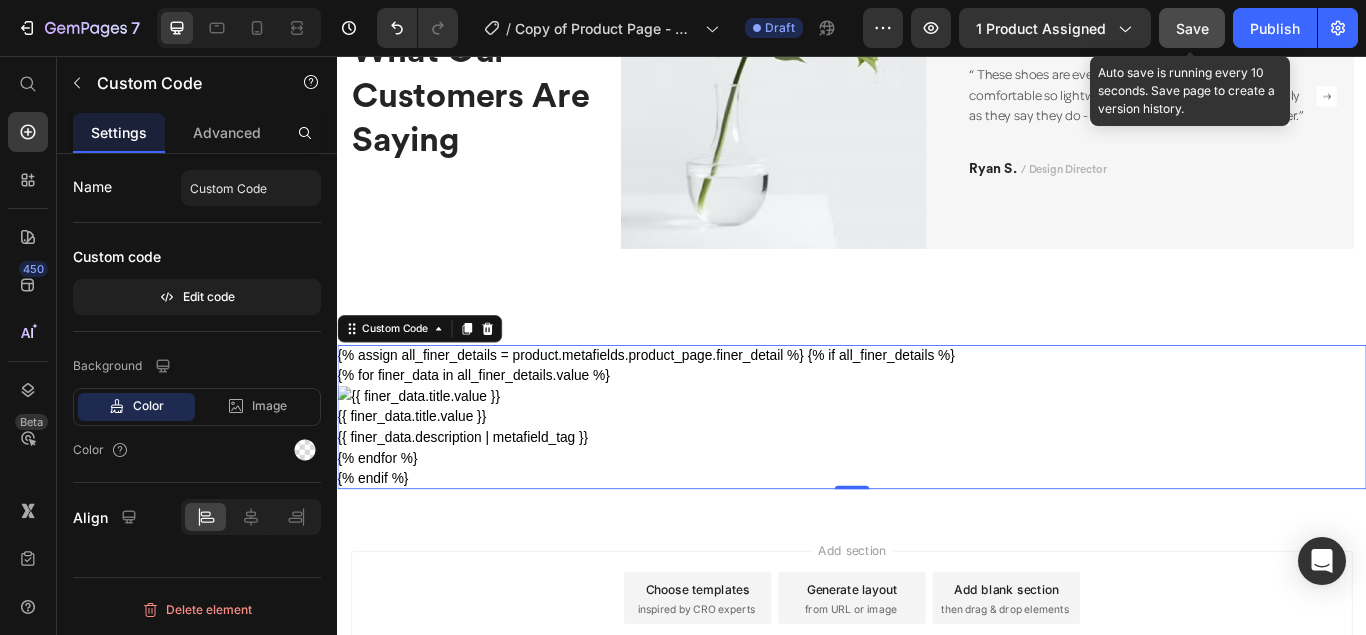 click on "Save" at bounding box center (1192, 28) 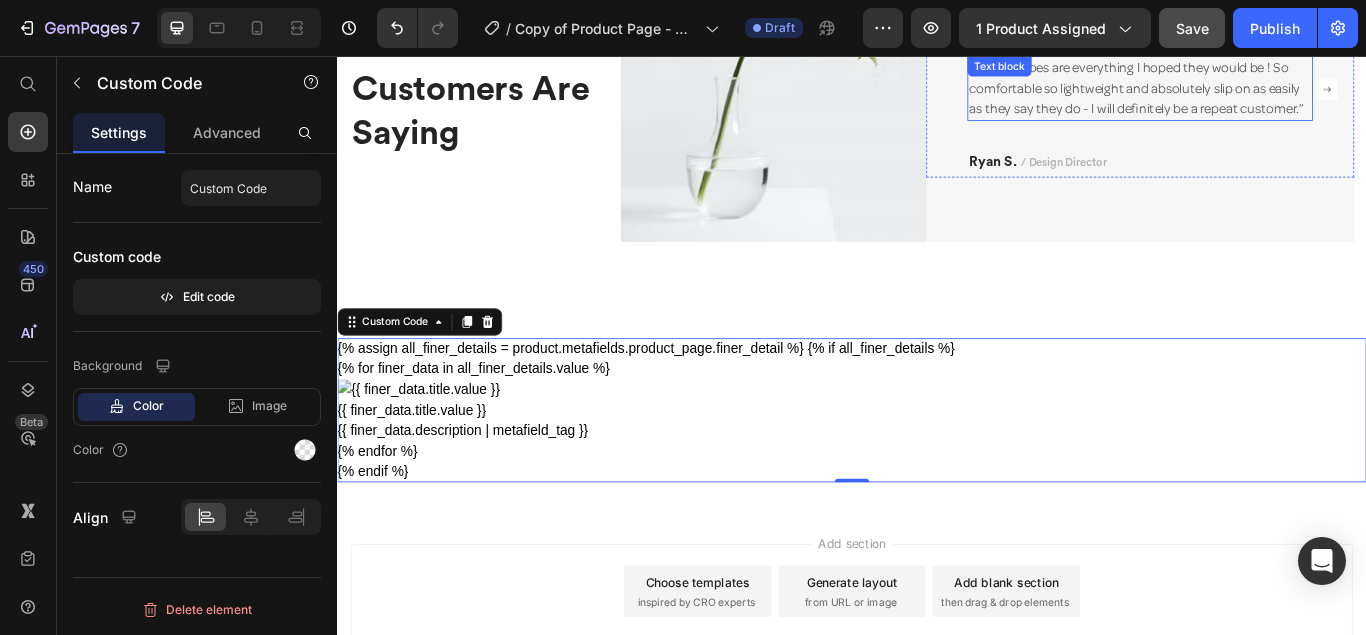 scroll, scrollTop: 13807, scrollLeft: 0, axis: vertical 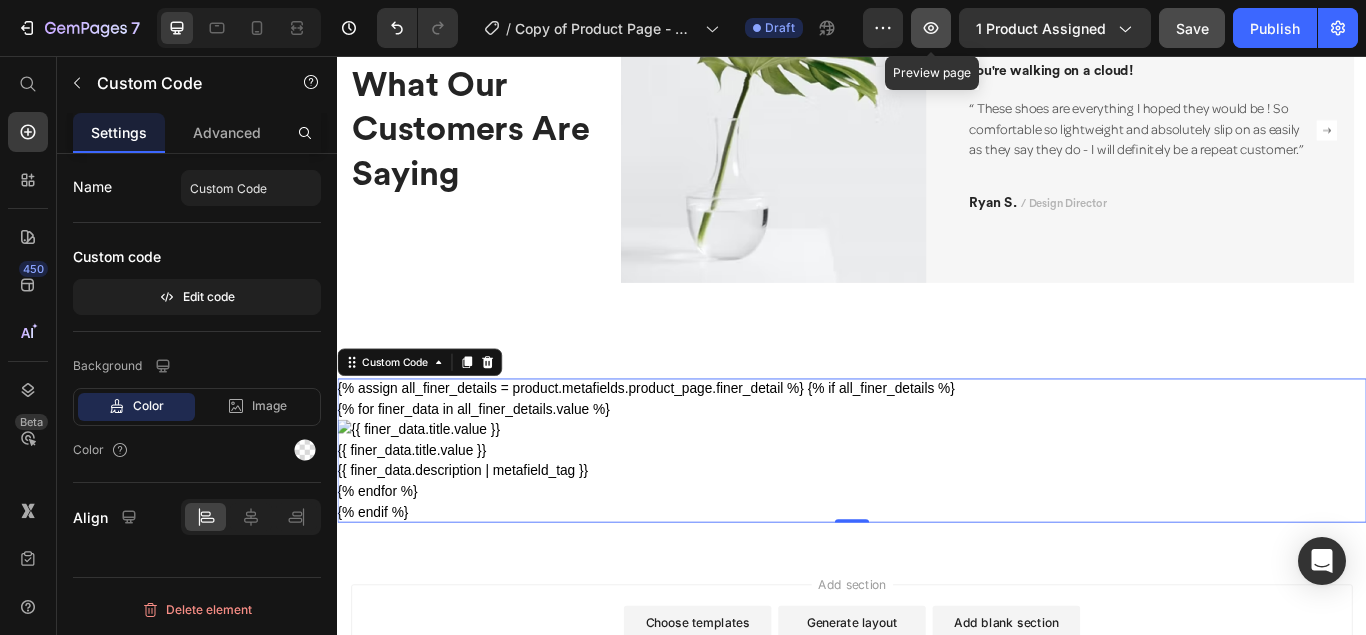 click 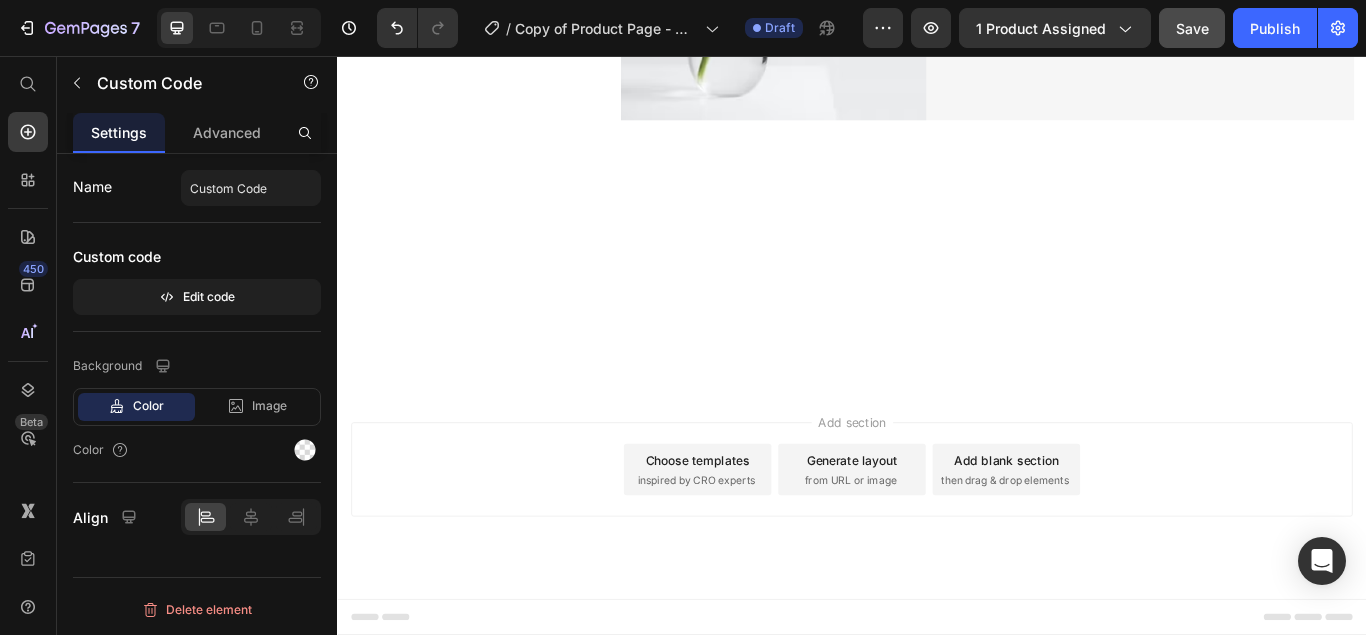scroll, scrollTop: 11185, scrollLeft: 0, axis: vertical 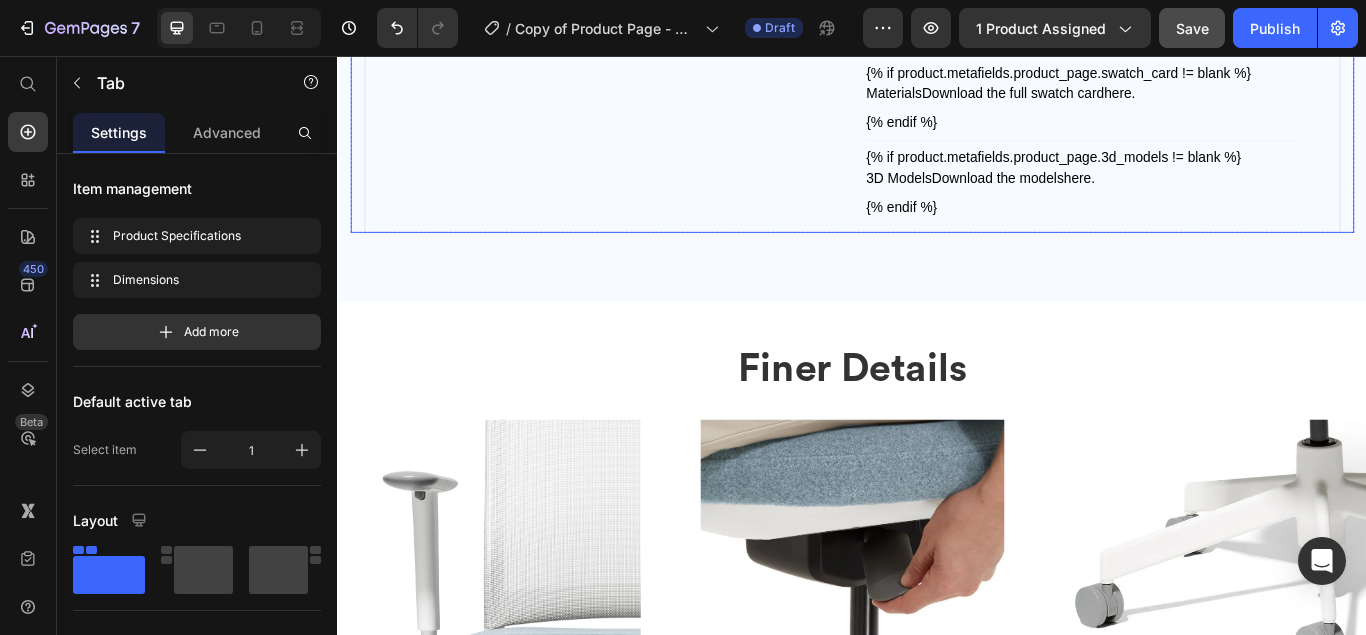 click on "Dimensions" at bounding box center (1229, -568) 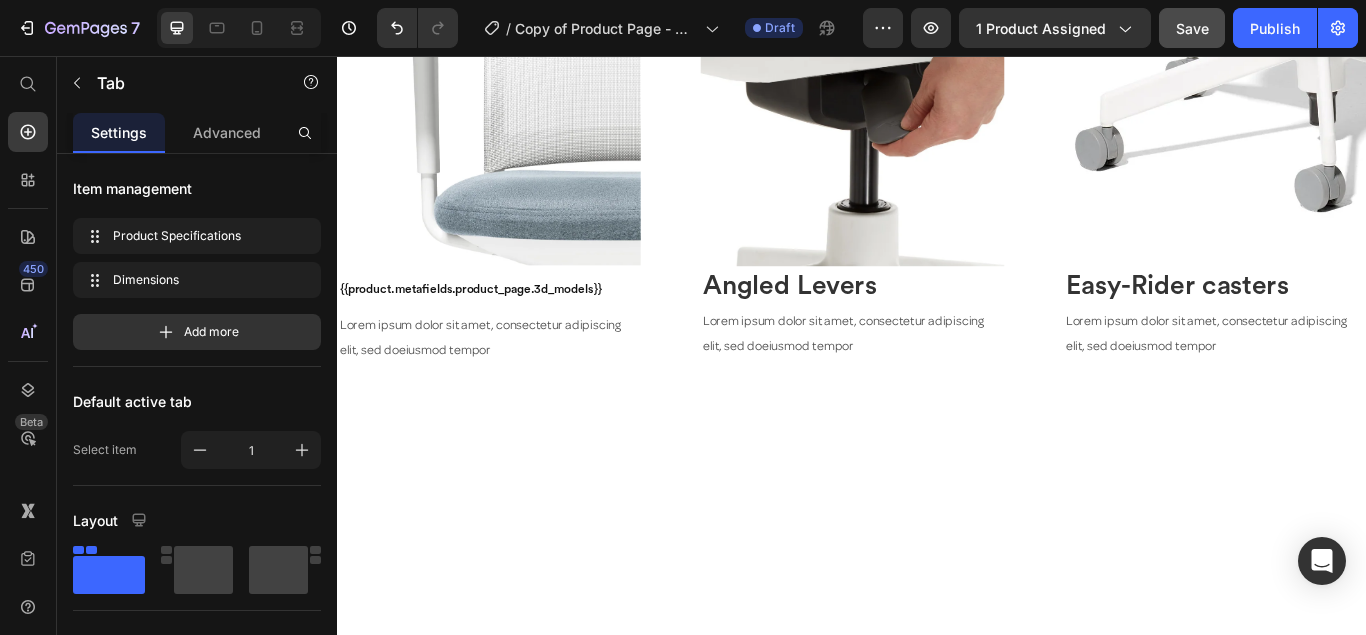 scroll, scrollTop: 10267, scrollLeft: 0, axis: vertical 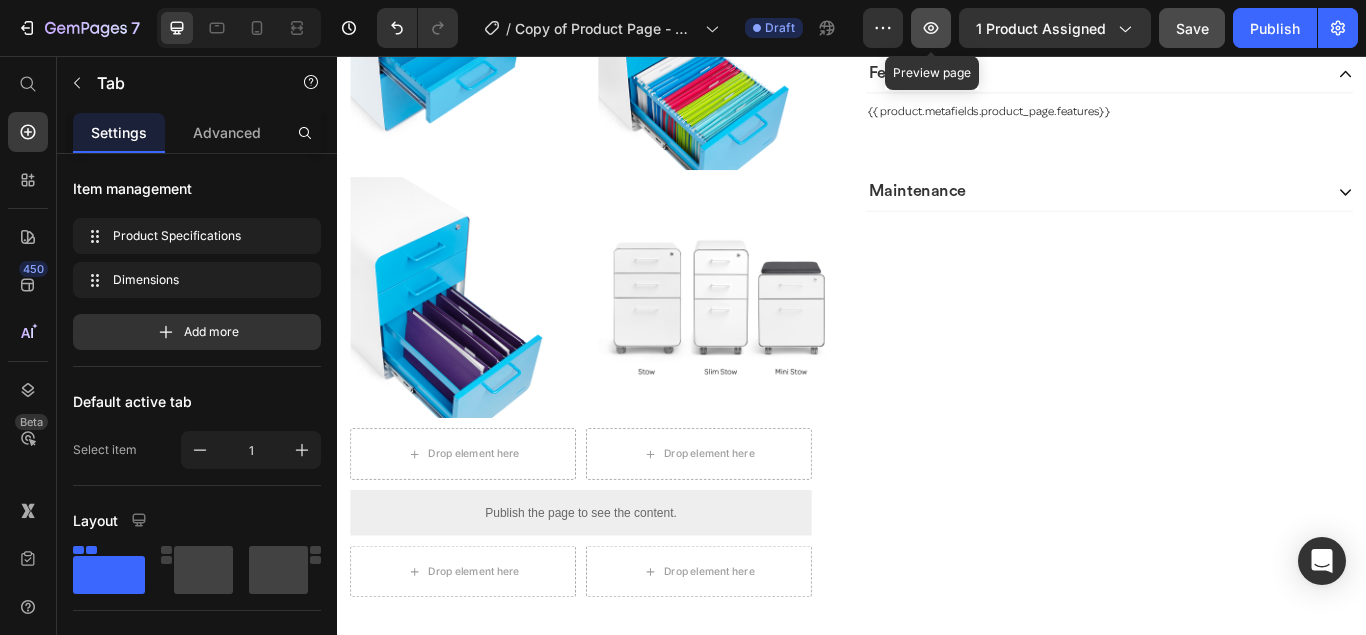 click 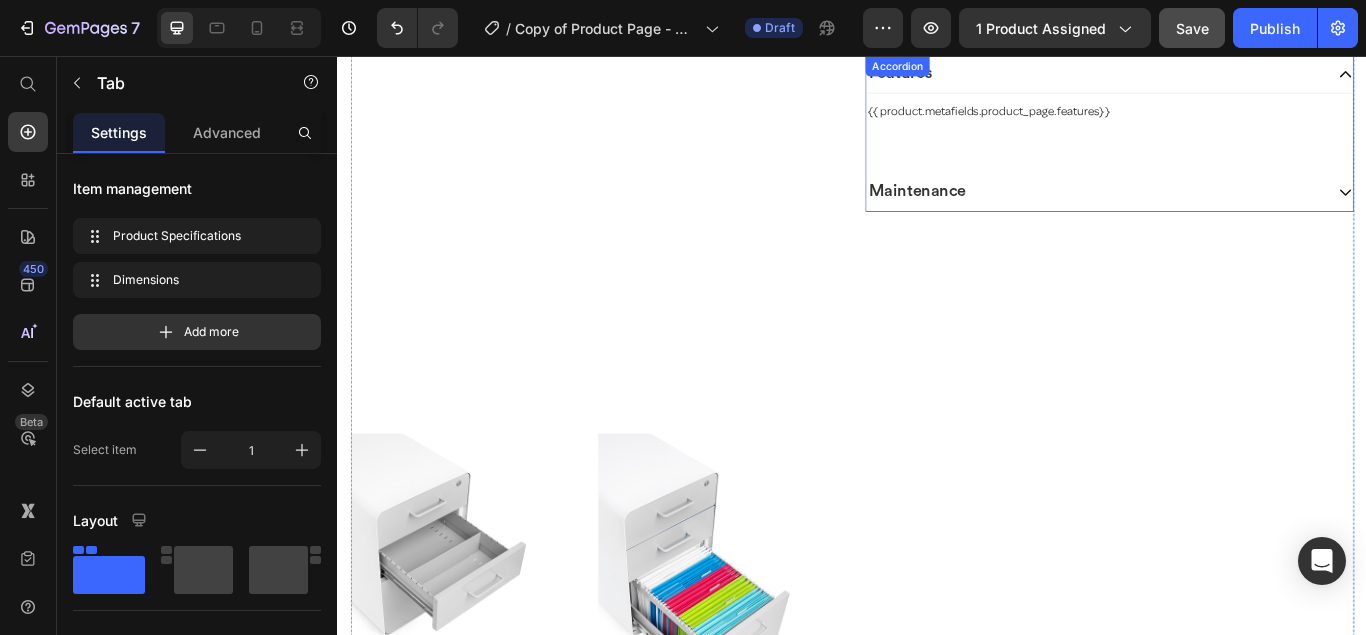 scroll, scrollTop: 8228, scrollLeft: 0, axis: vertical 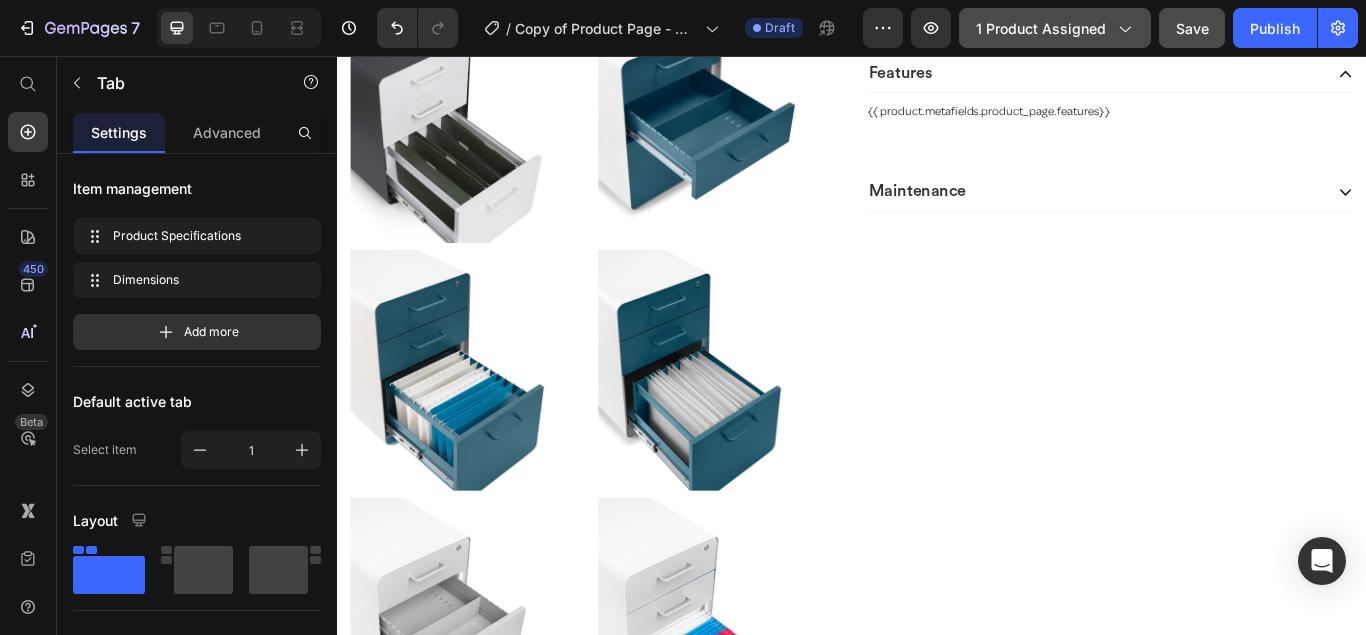click on "1 product assigned" at bounding box center [1055, 28] 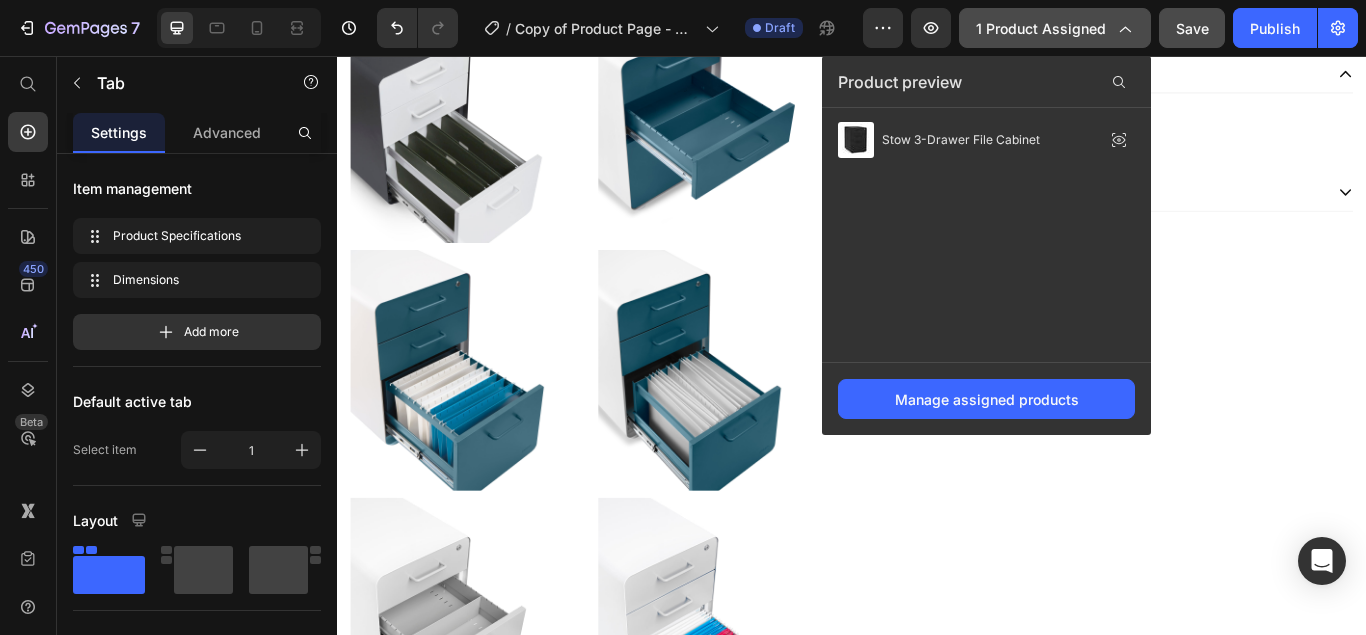 click 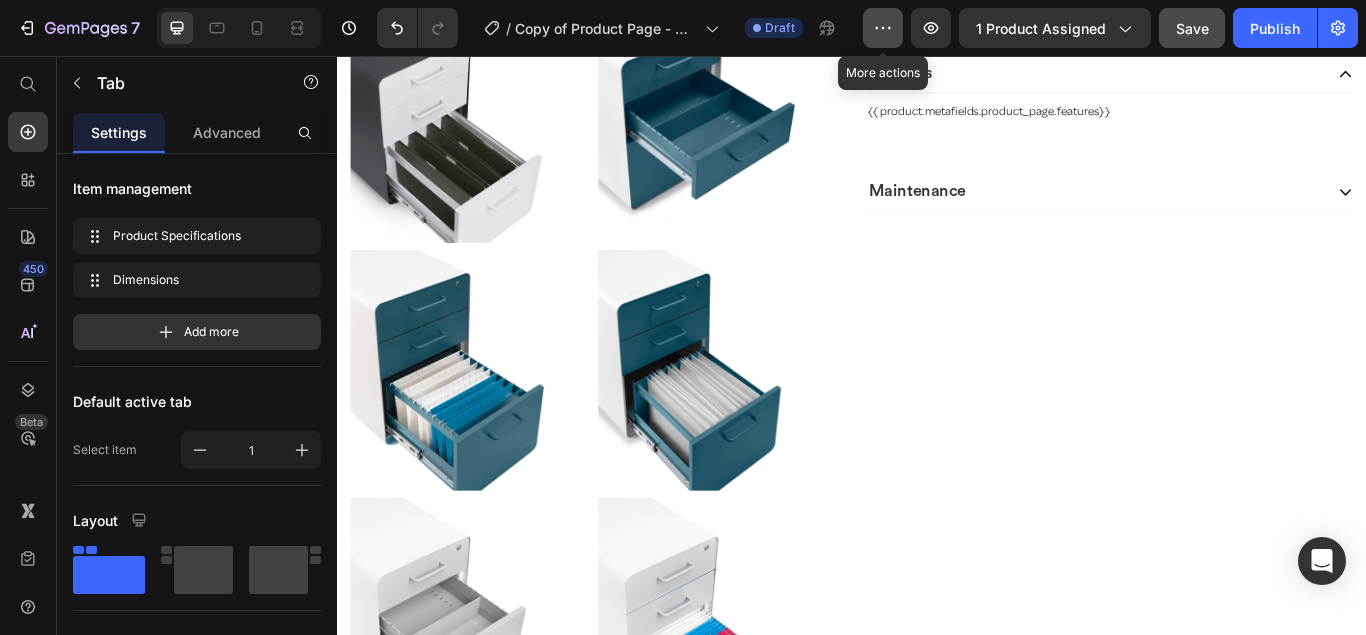 click 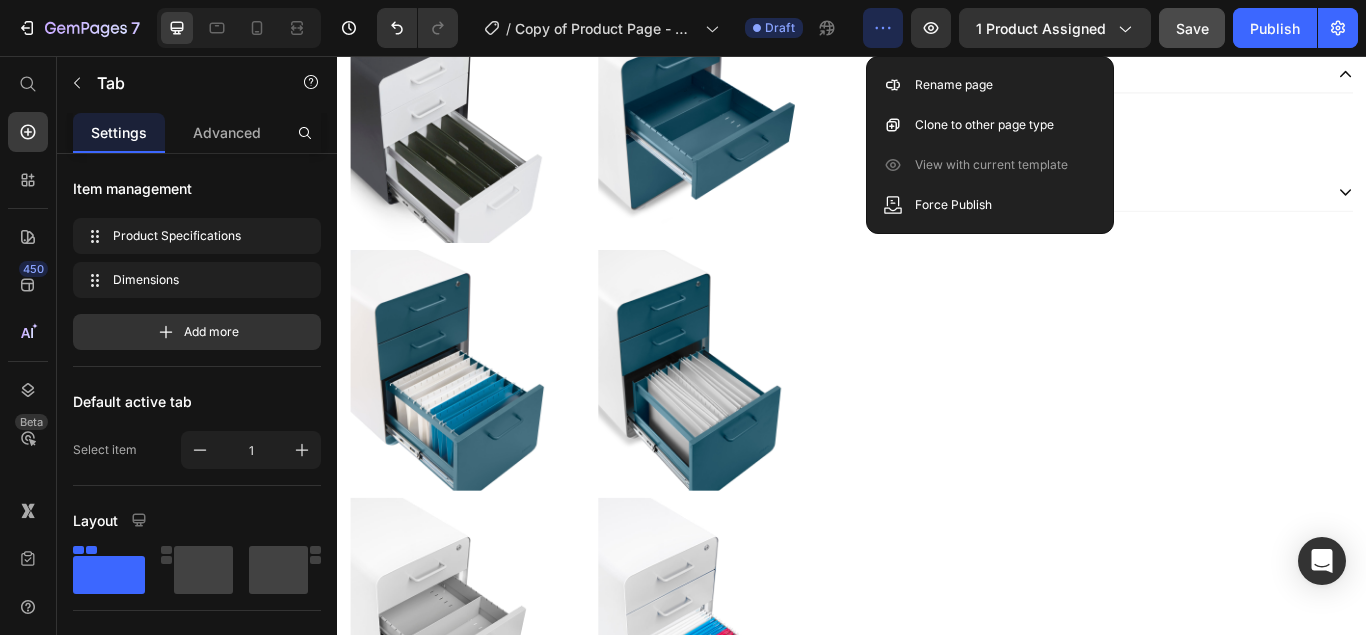 click 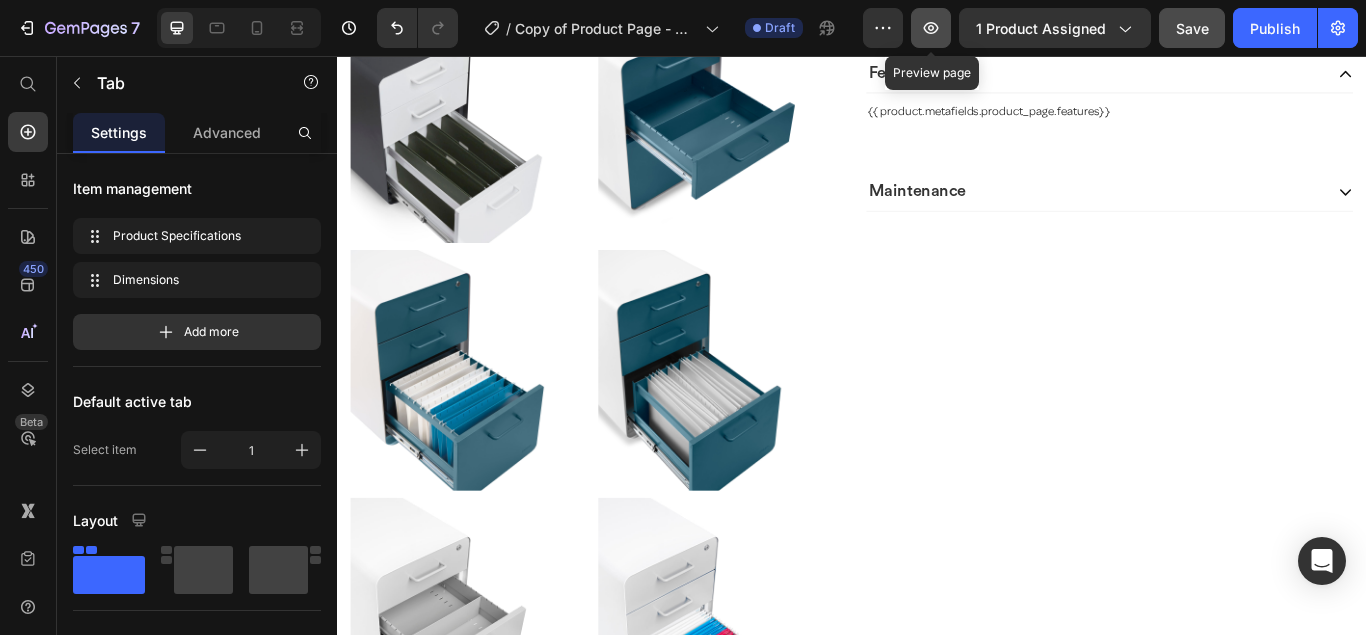 click 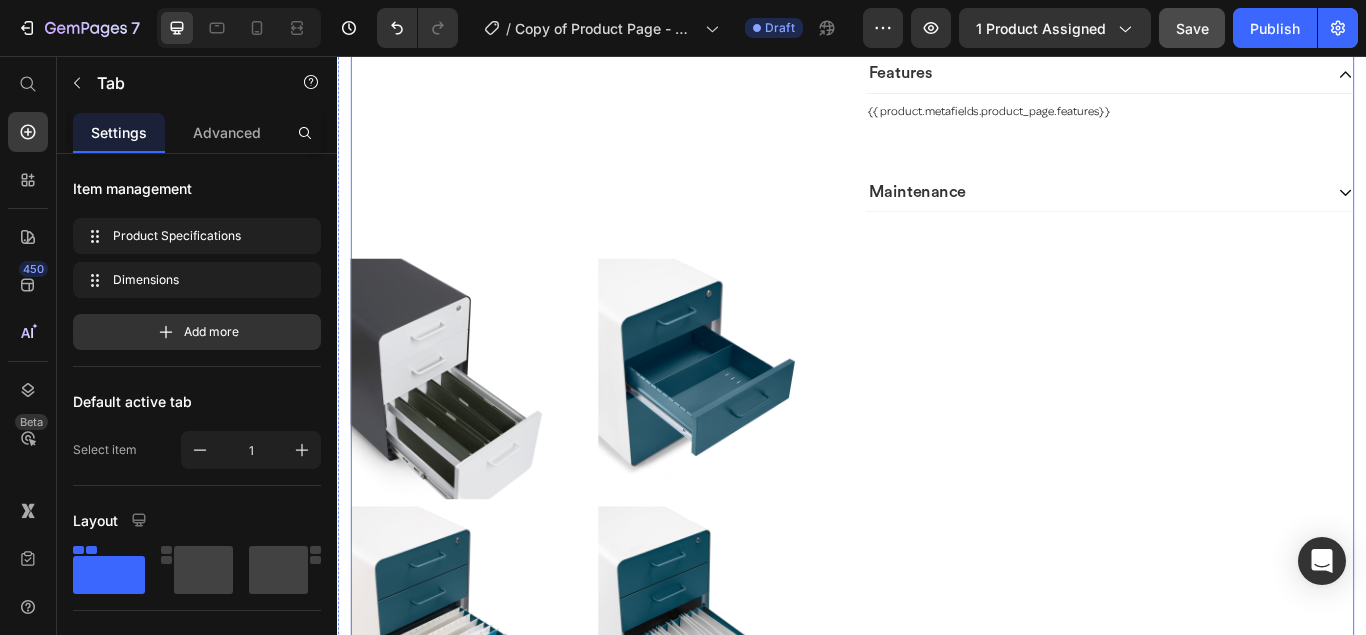 scroll, scrollTop: 7718, scrollLeft: 0, axis: vertical 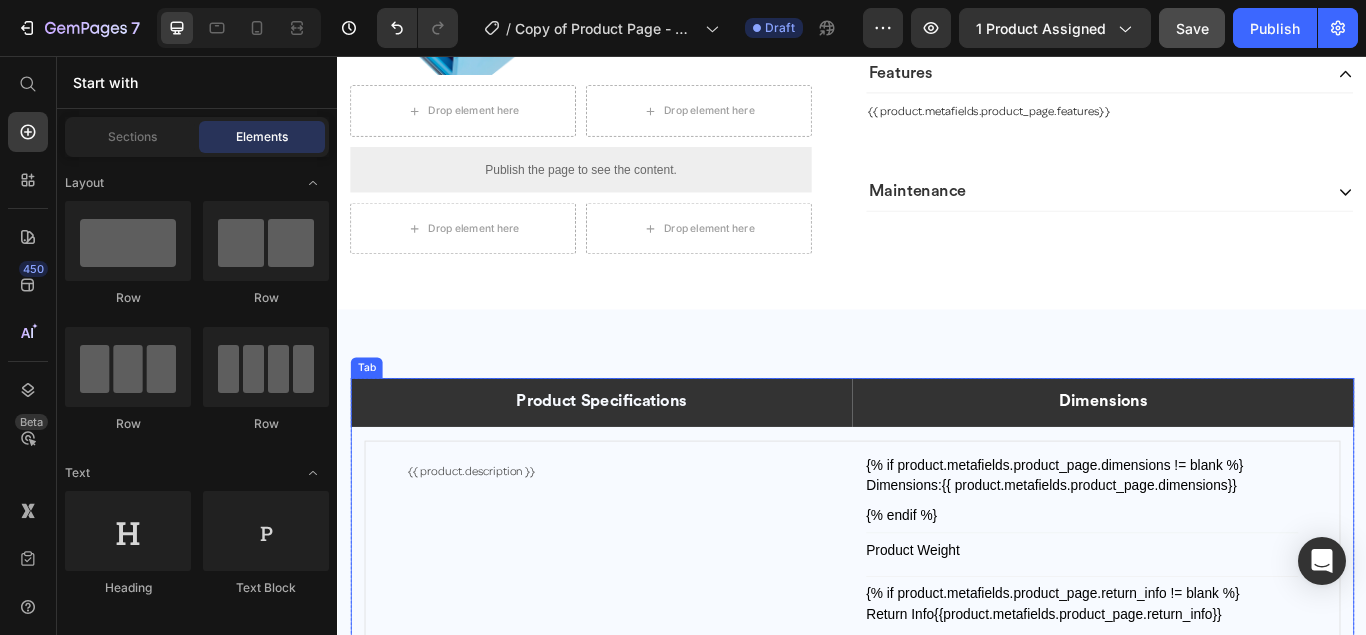 click on "Dimensions" at bounding box center (1229, 459) 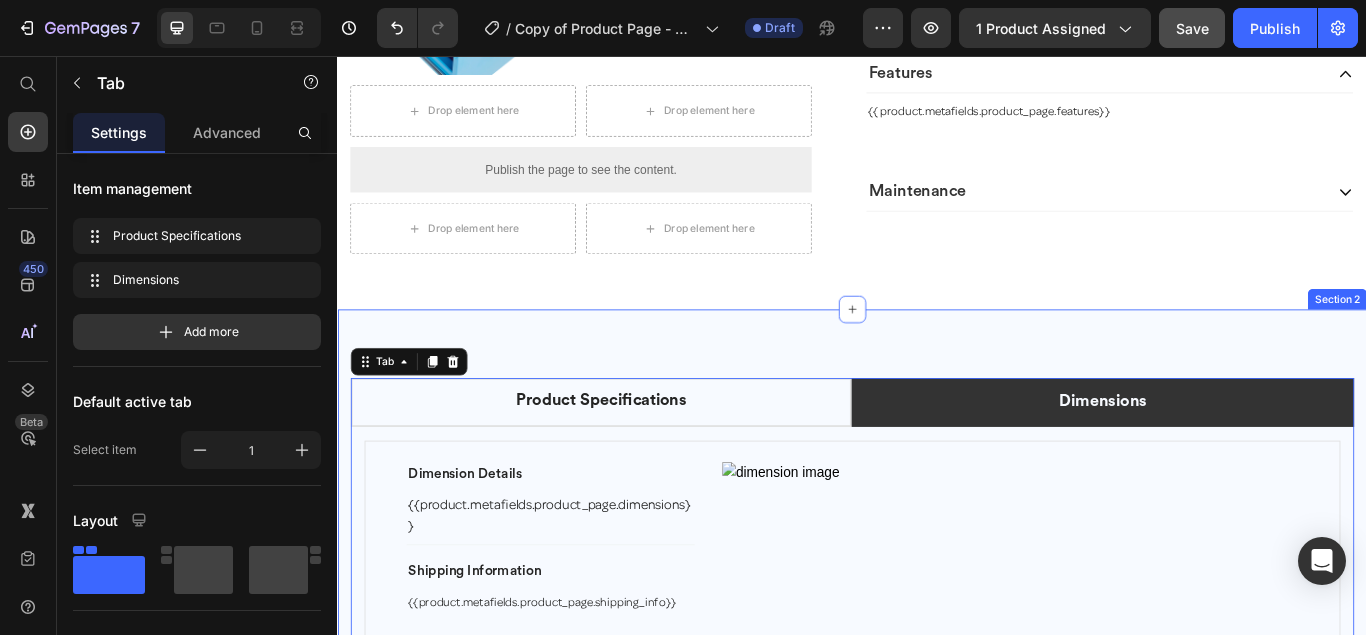 scroll, scrollTop: 10362, scrollLeft: 0, axis: vertical 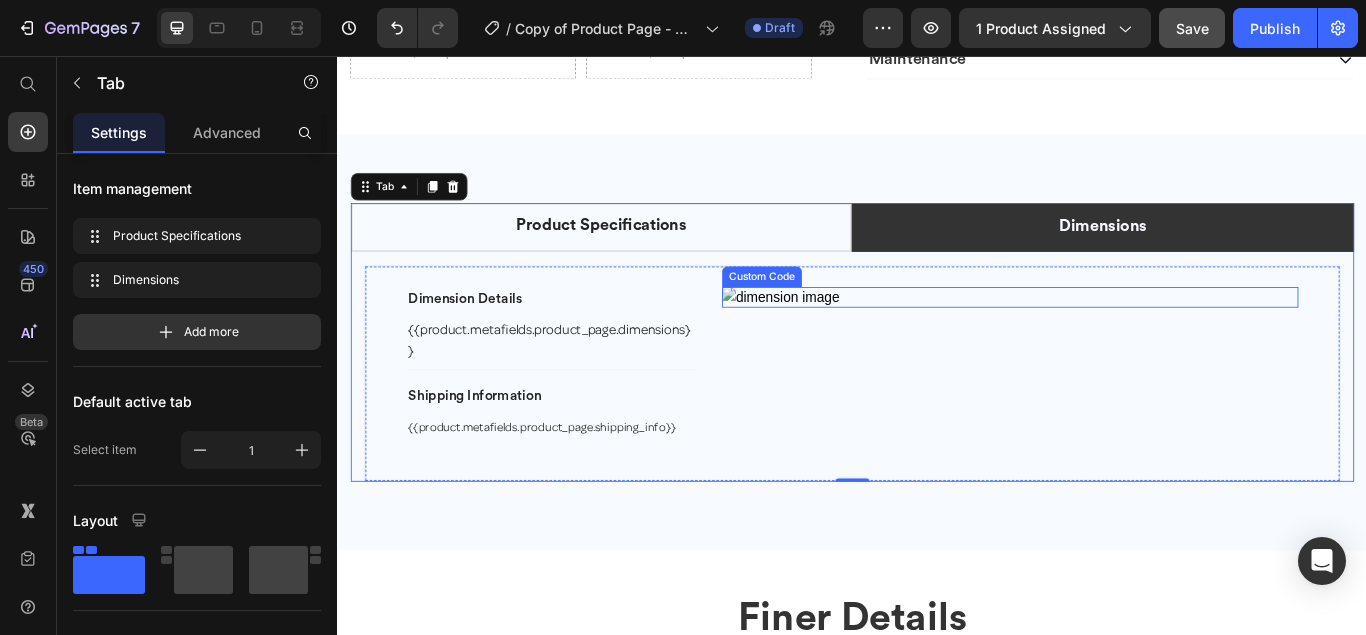 click at bounding box center [1121, 337] 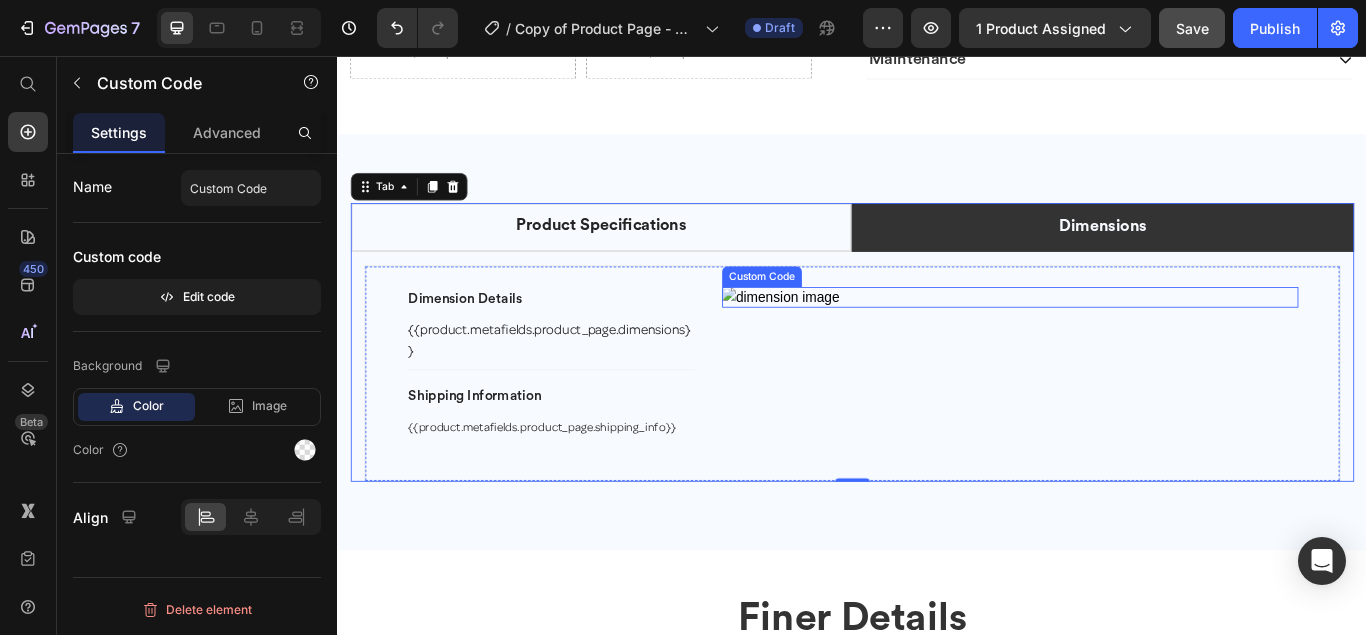 click at bounding box center [1121, 337] 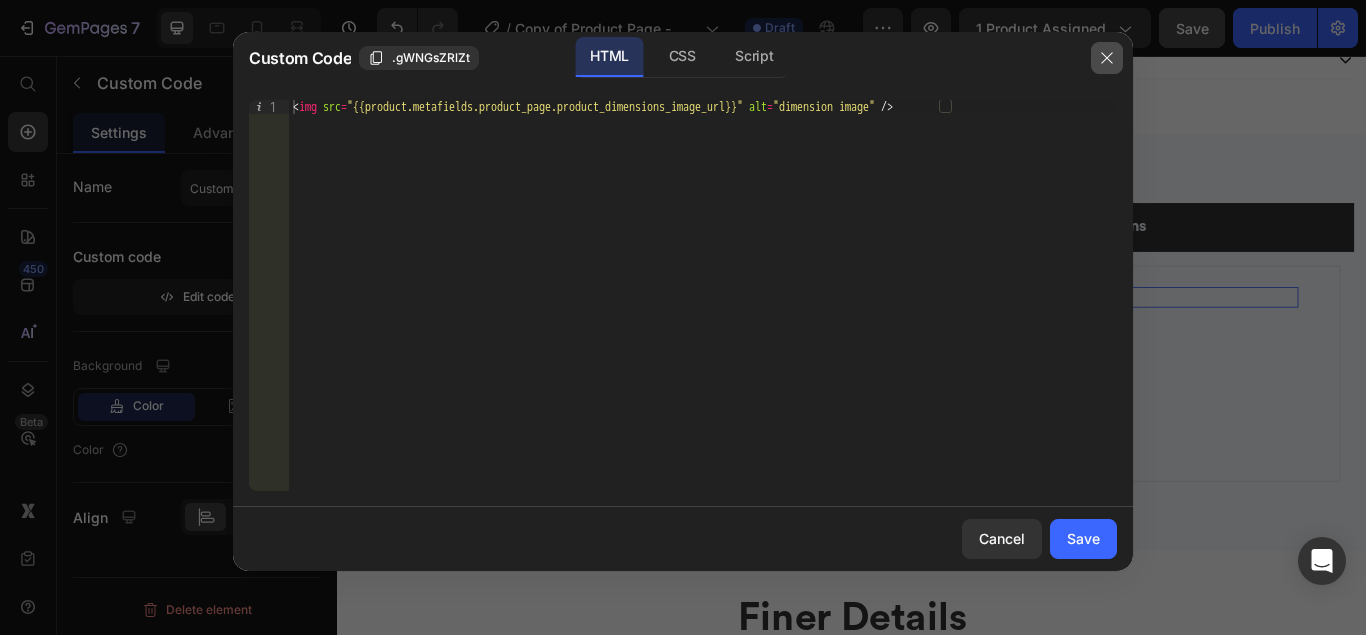 click 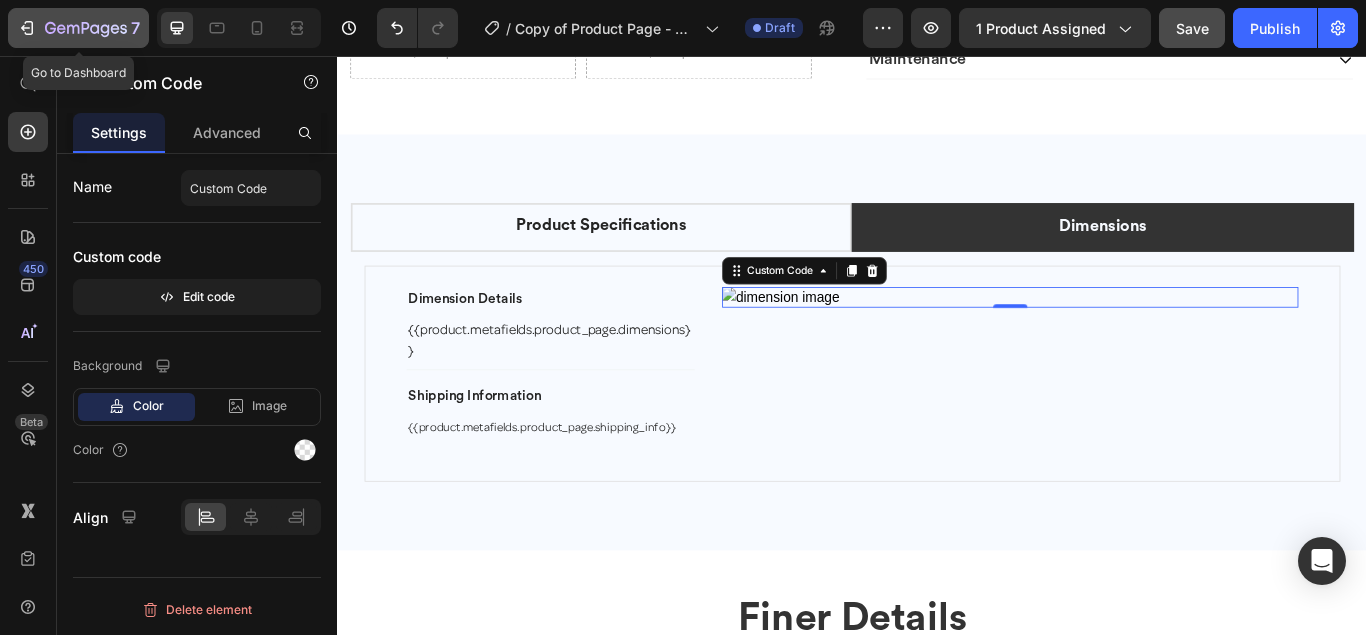 drag, startPoint x: 70, startPoint y: 27, endPoint x: 473, endPoint y: 140, distance: 418.54272 